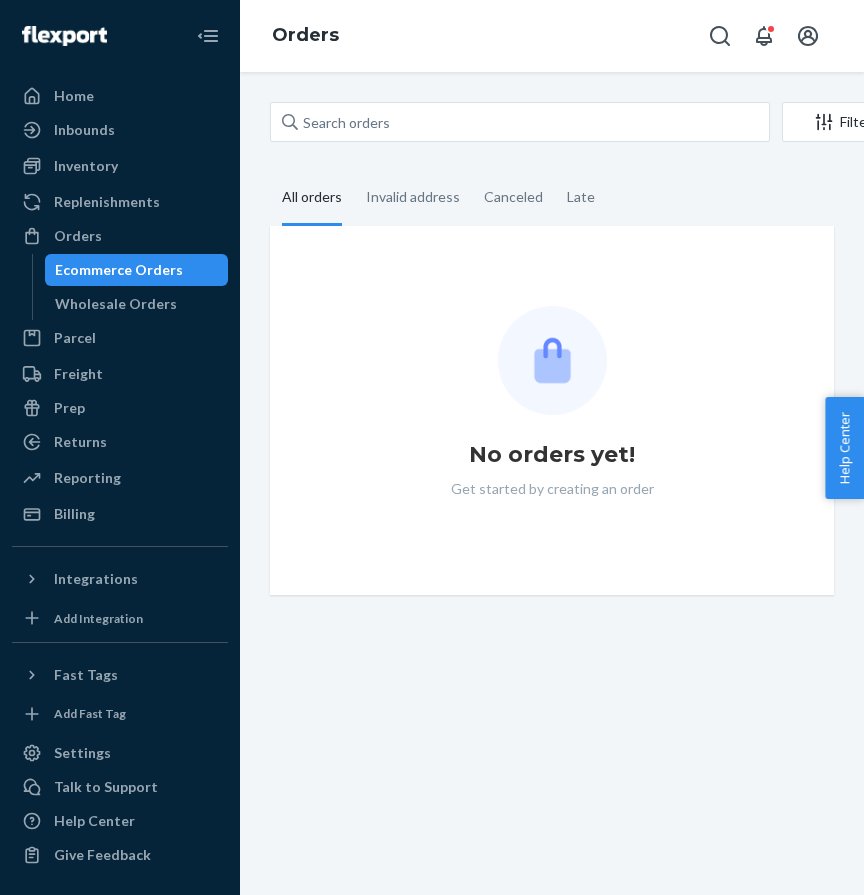 scroll, scrollTop: 0, scrollLeft: 0, axis: both 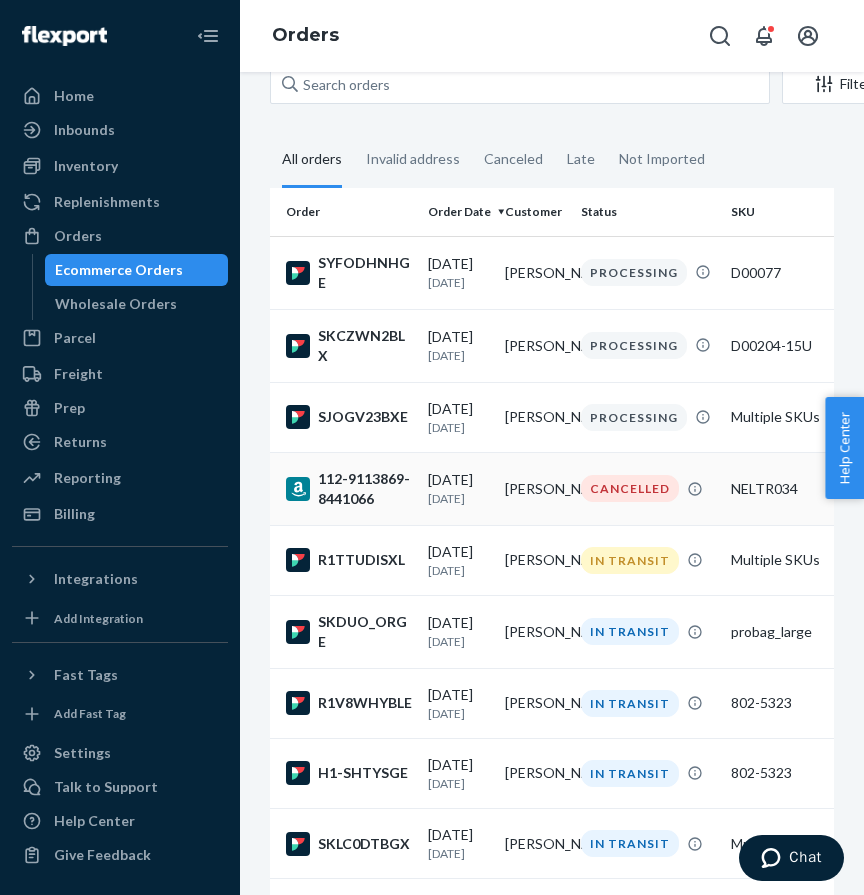 click on "[PERSON_NAME]" at bounding box center (535, 488) 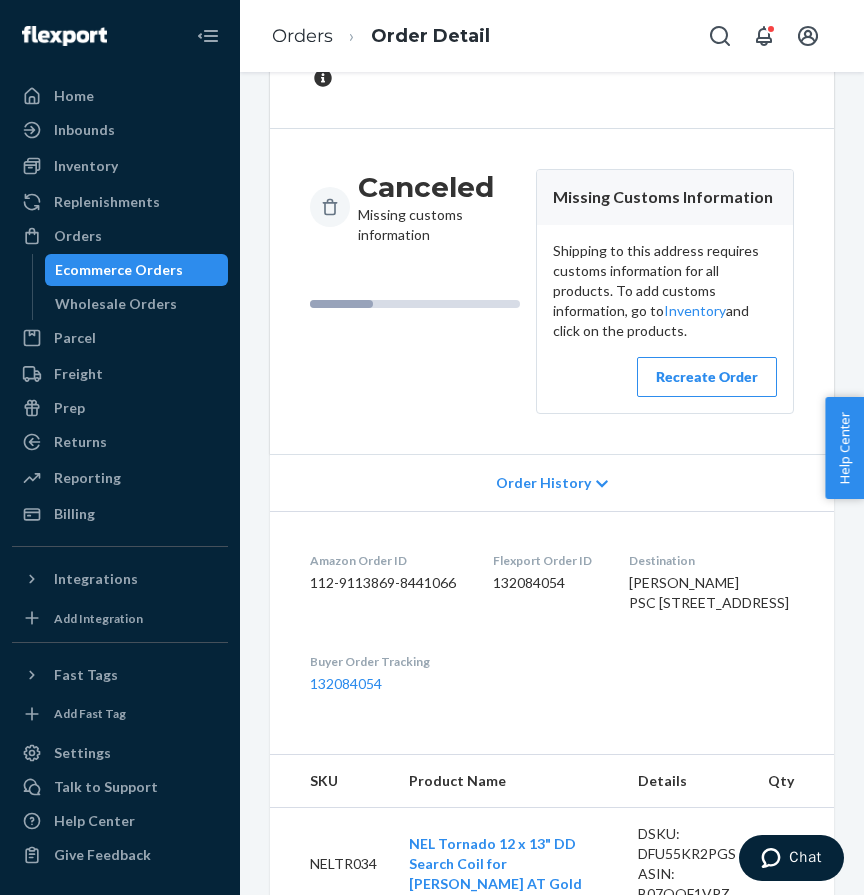 scroll, scrollTop: 226, scrollLeft: 0, axis: vertical 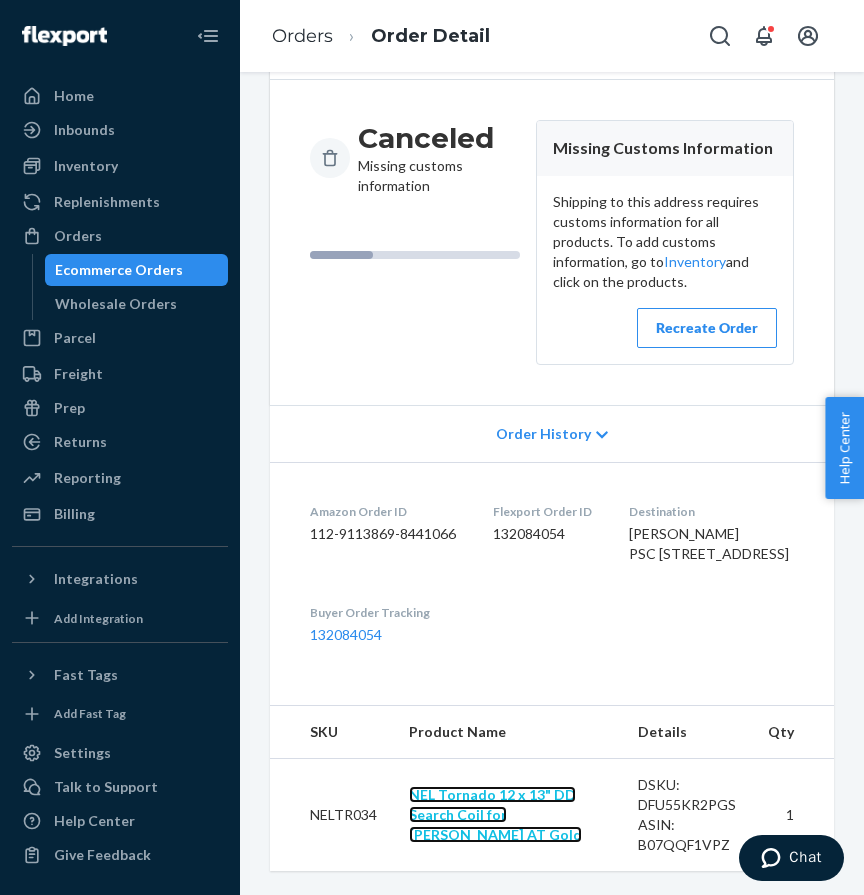 click on "NEL Tornado 12 x 13" DD Search Coil for [PERSON_NAME] AT Gold" at bounding box center [495, 814] 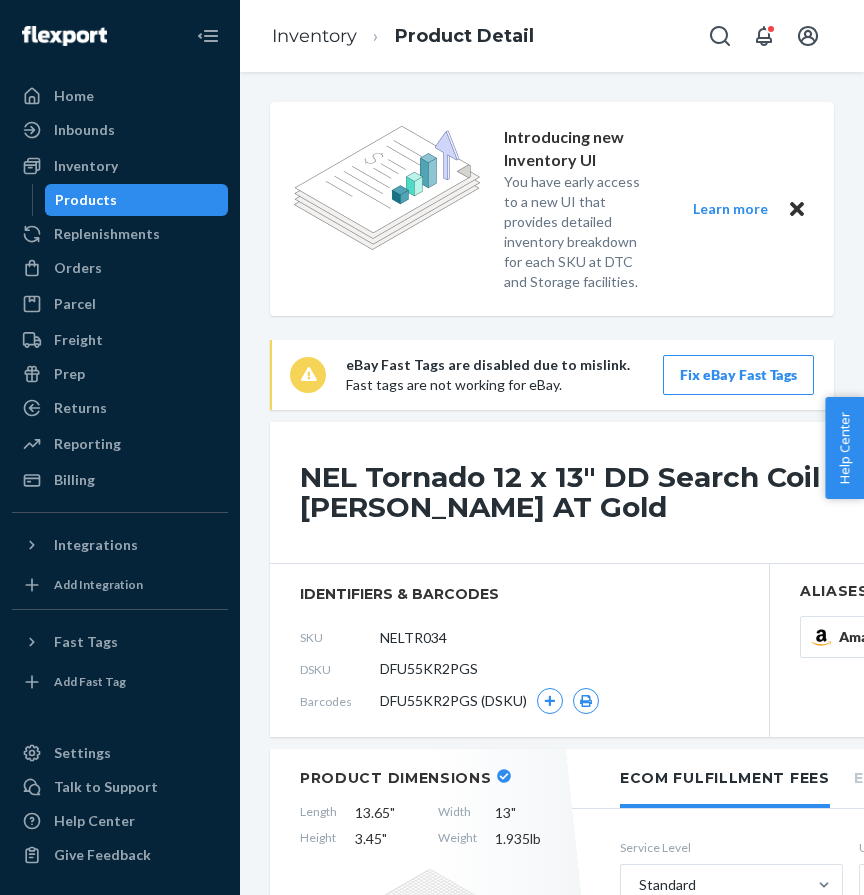 scroll, scrollTop: 0, scrollLeft: 0, axis: both 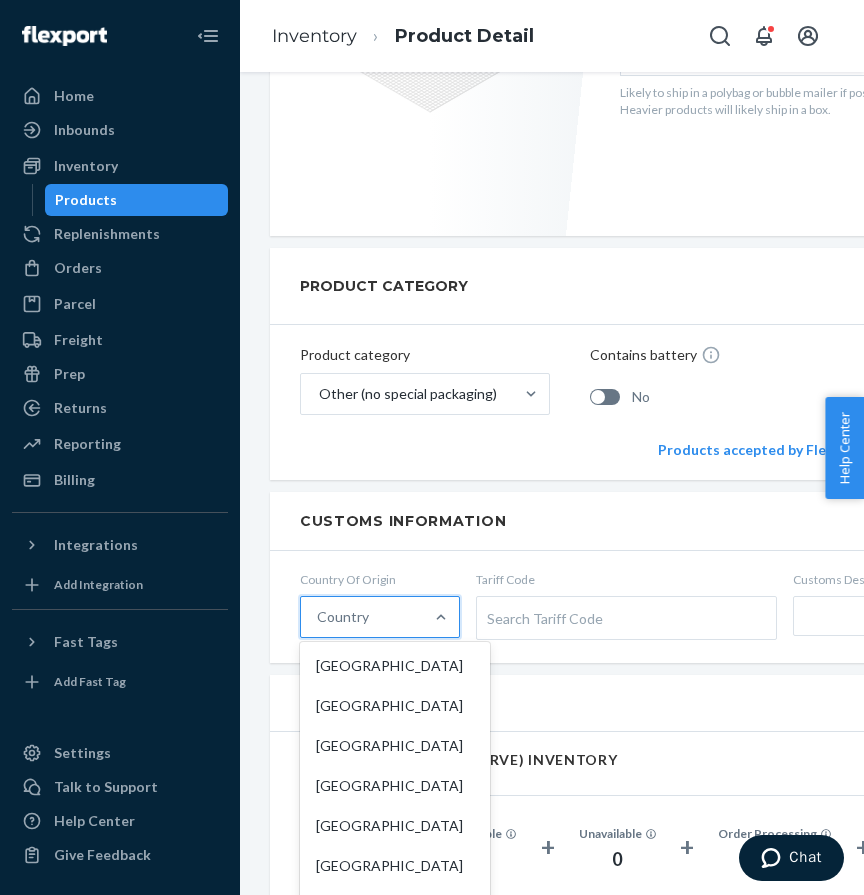 click on "Country" at bounding box center [343, 617] 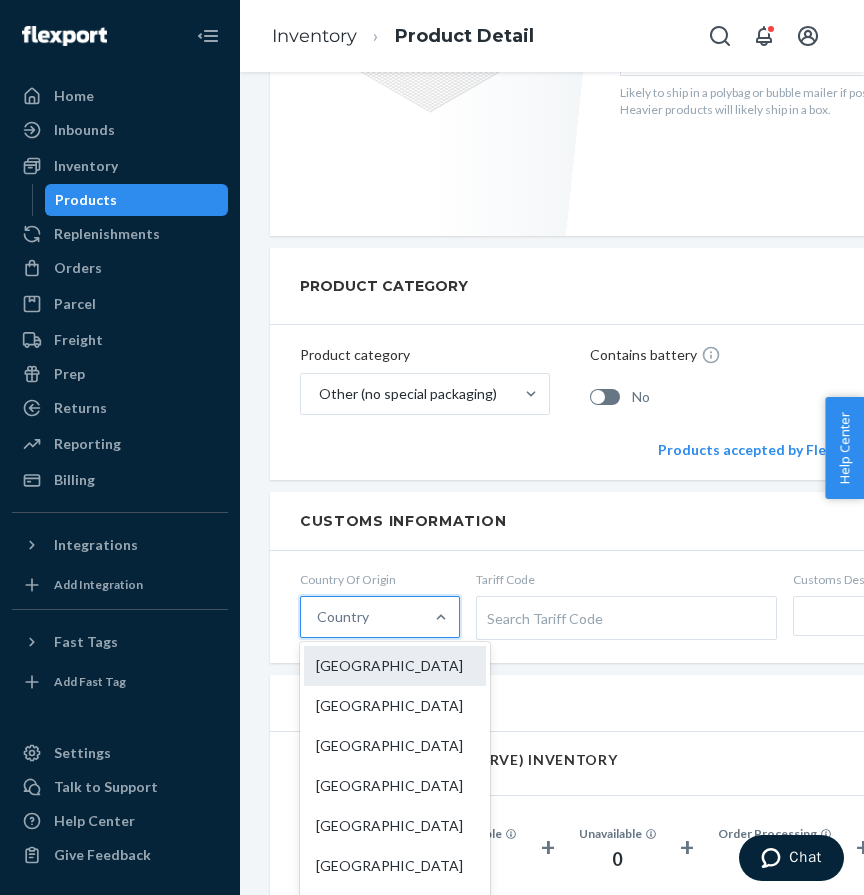 click on "[GEOGRAPHIC_DATA]" at bounding box center (395, 666) 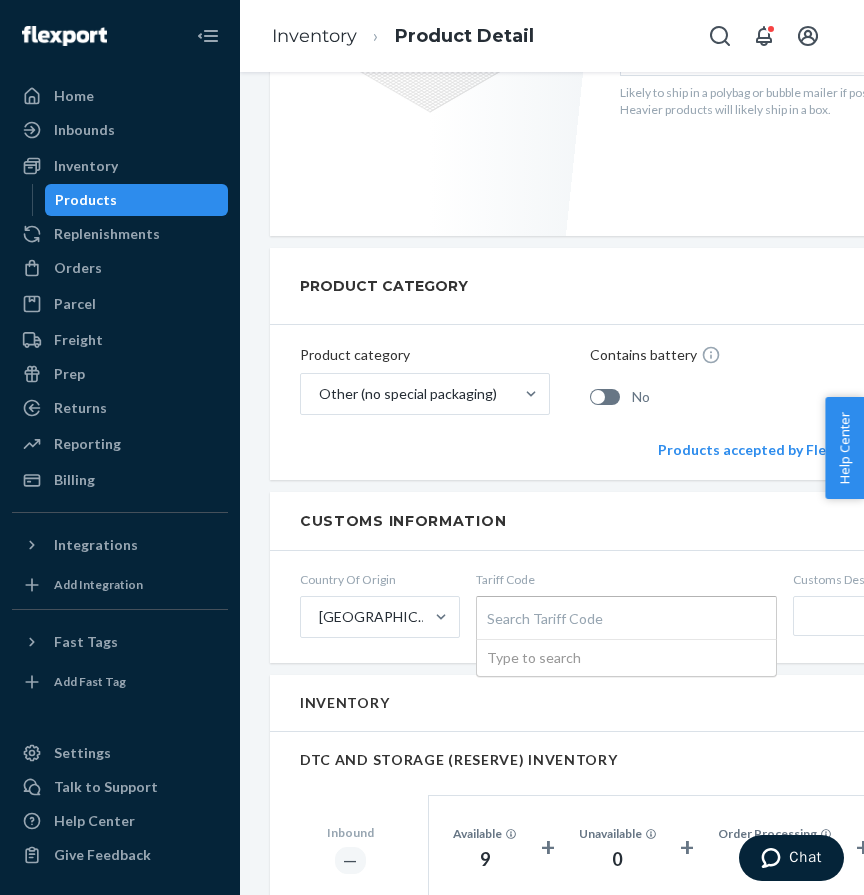 click on "Search Tariff Code" at bounding box center (626, 618) 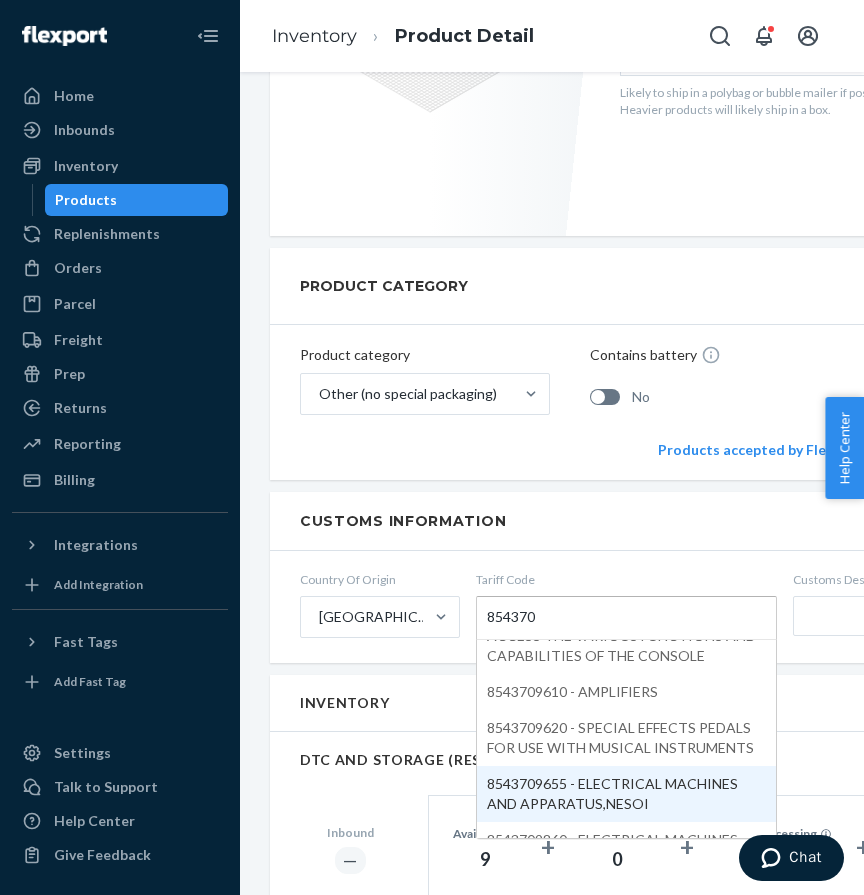 scroll, scrollTop: 638, scrollLeft: 0, axis: vertical 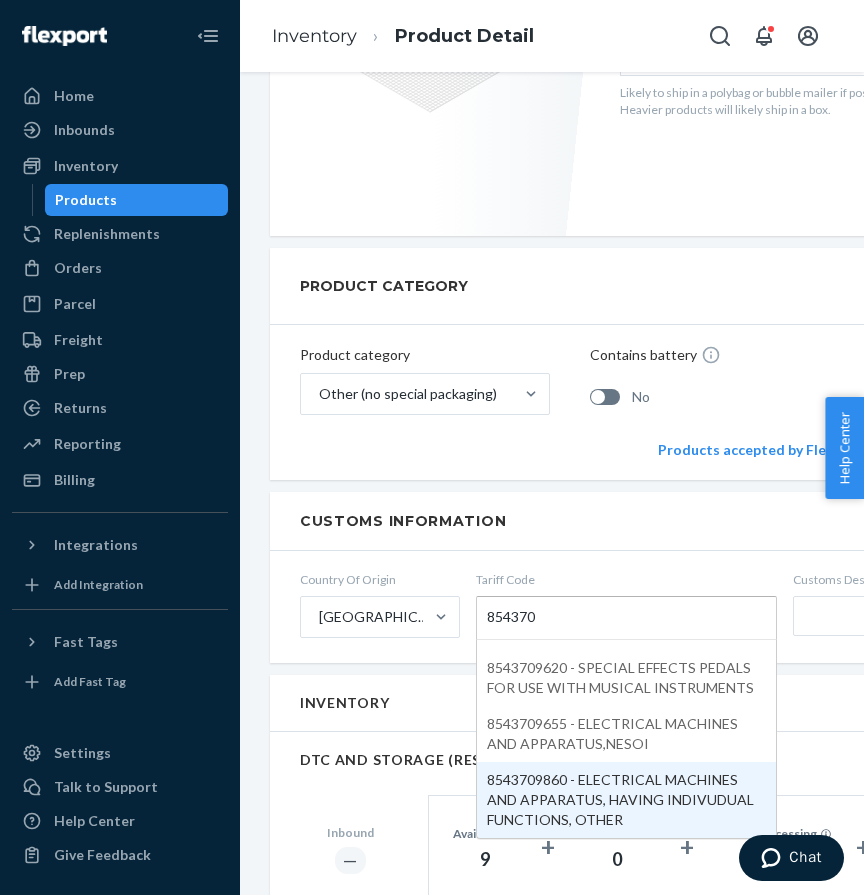 type 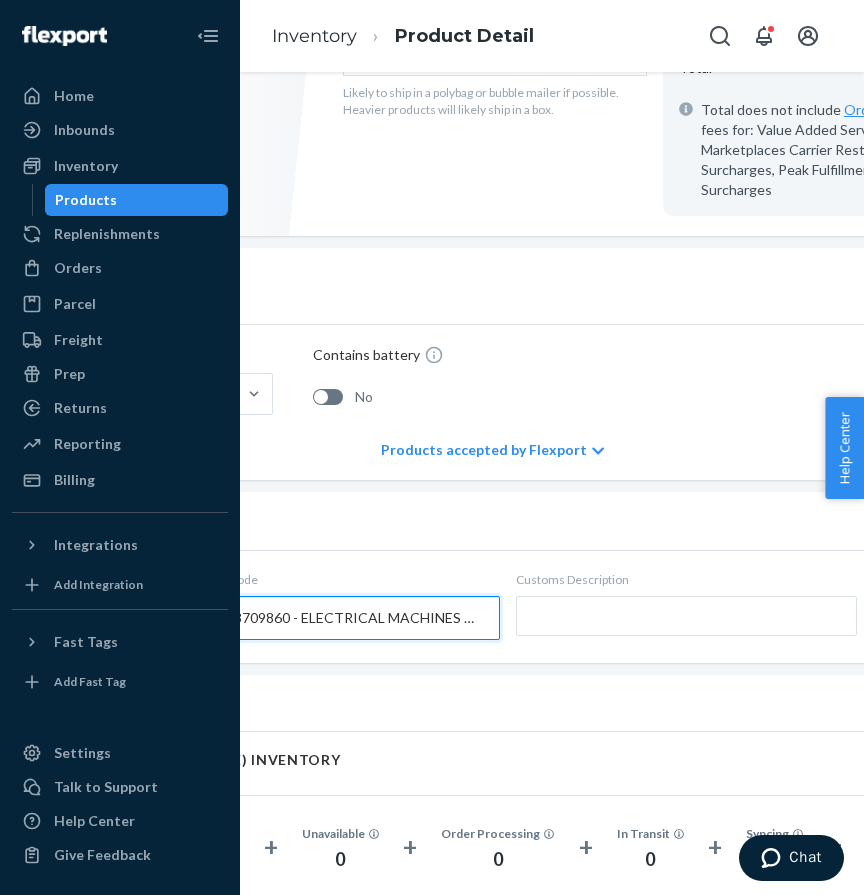 scroll, scrollTop: 907, scrollLeft: 349, axis: both 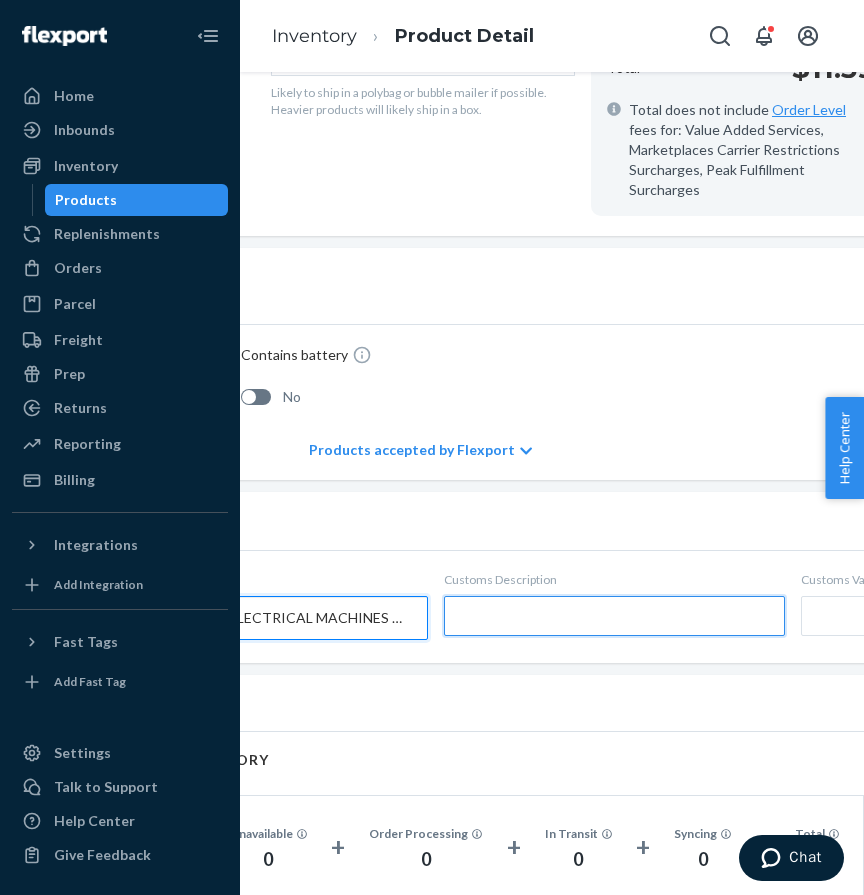 click at bounding box center [614, 616] 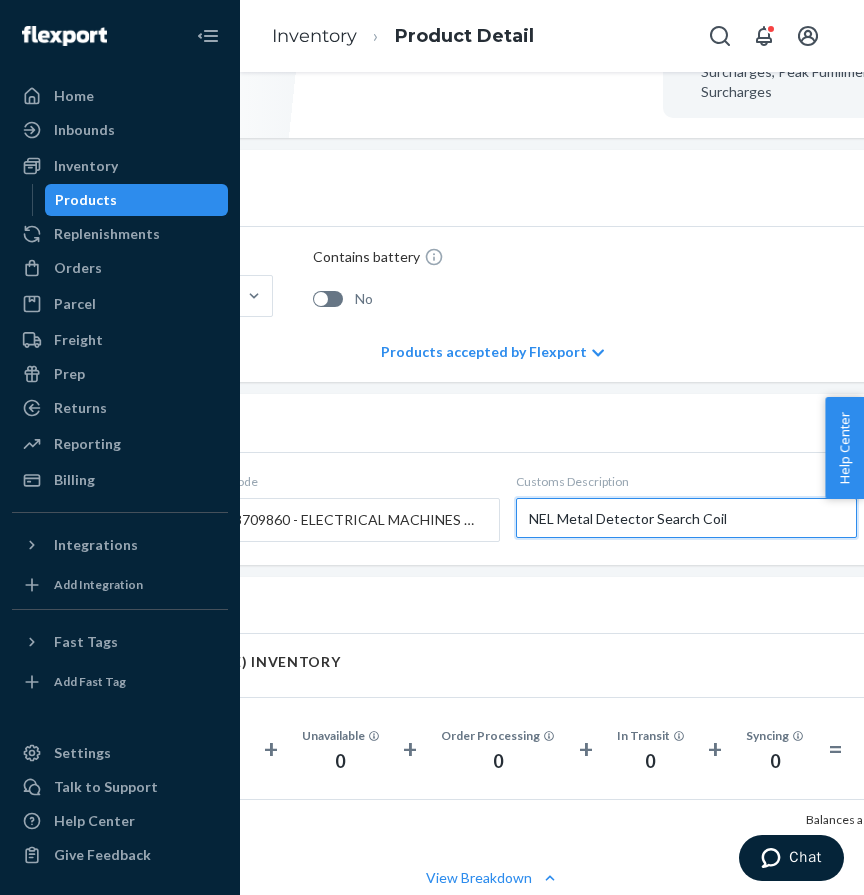 scroll, scrollTop: 1005, scrollLeft: 406, axis: both 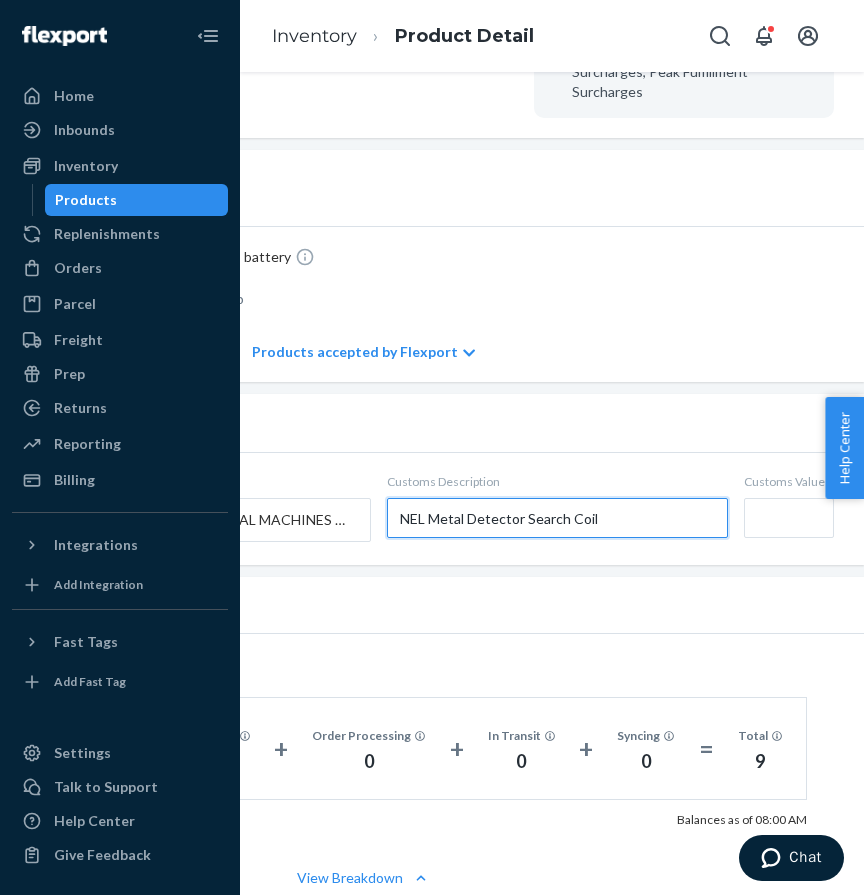 type on "NEL Metal Detector Search Coil" 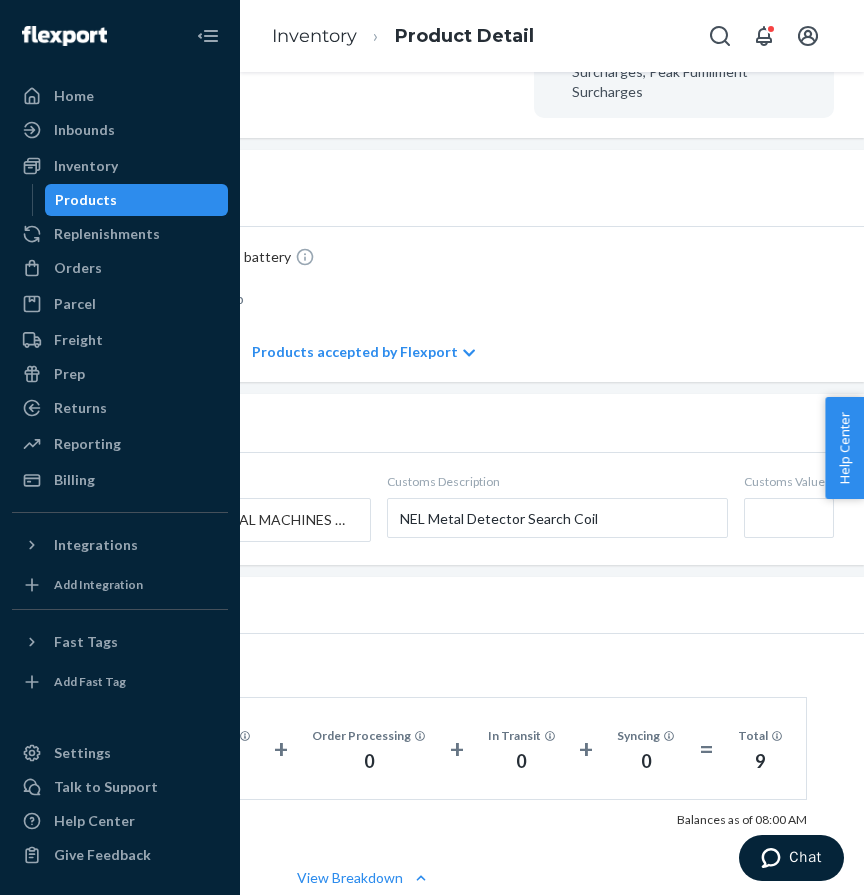 click on "Customs Value" at bounding box center [789, 518] 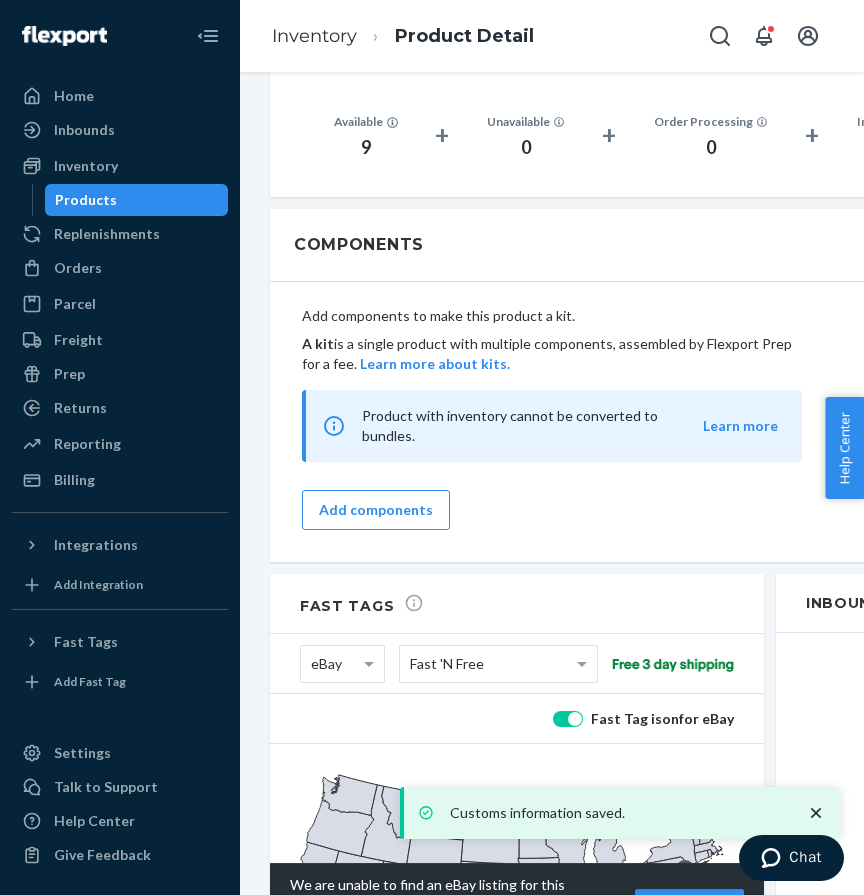 scroll, scrollTop: 2082, scrollLeft: 0, axis: vertical 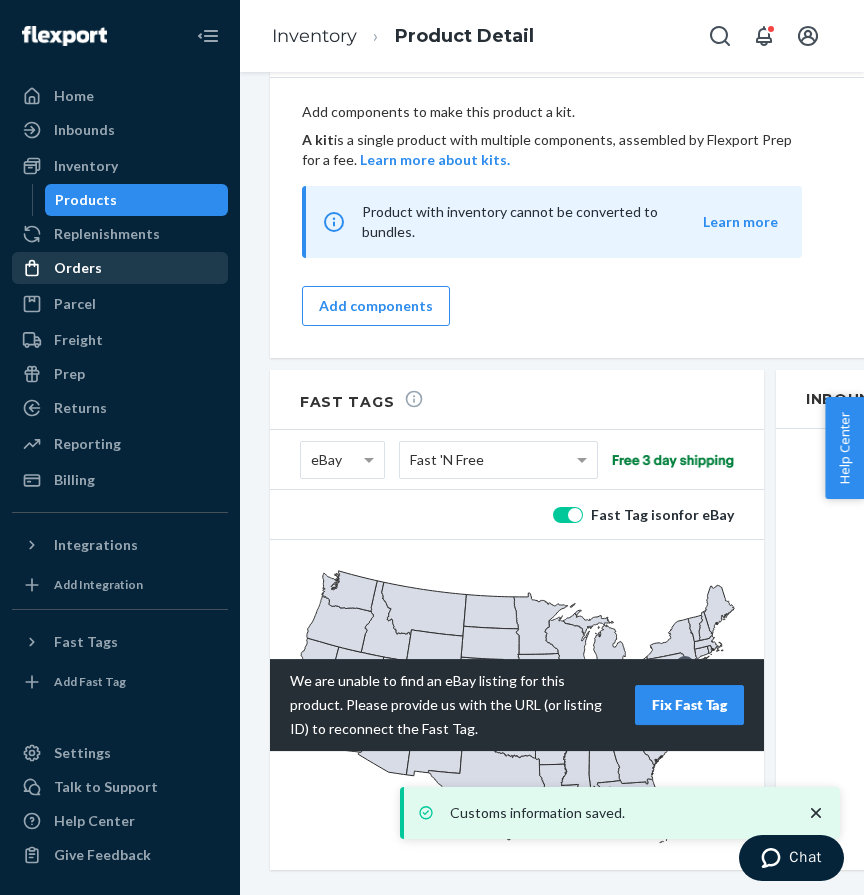 type on "$100" 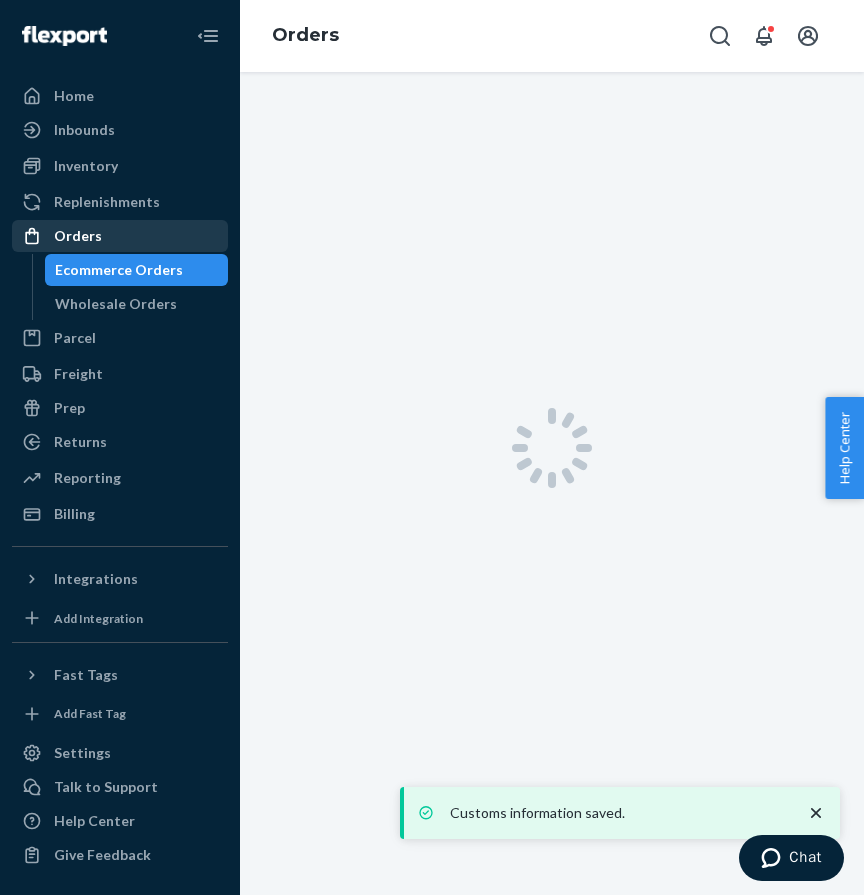 scroll, scrollTop: 0, scrollLeft: 0, axis: both 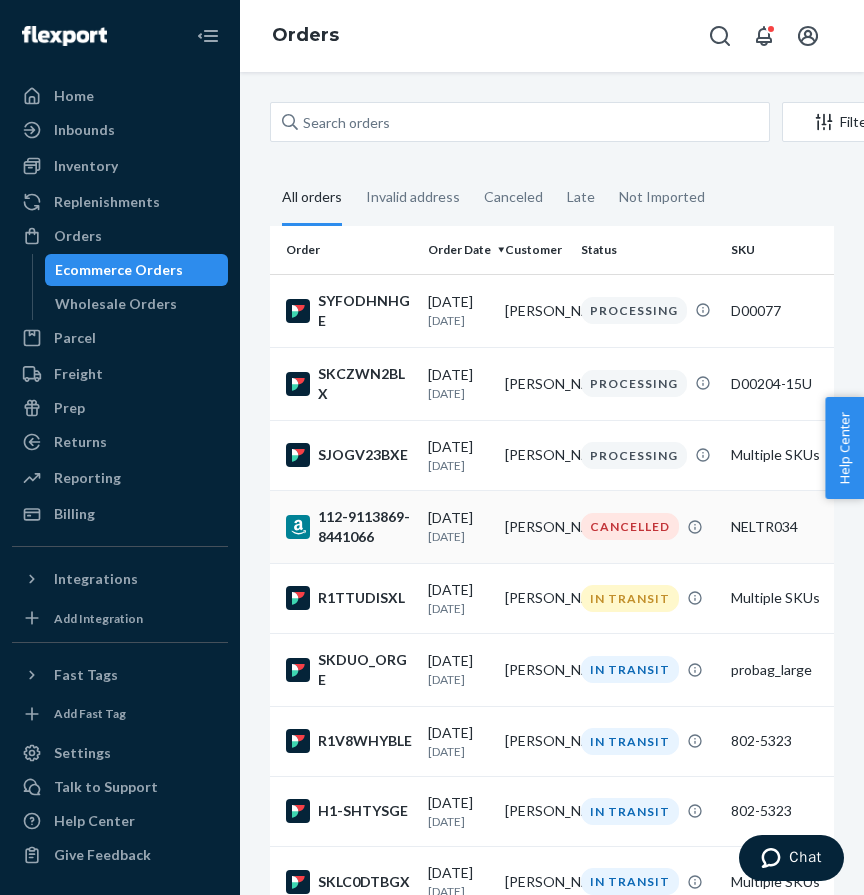 click on "Scott Kingrey" at bounding box center [535, 526] 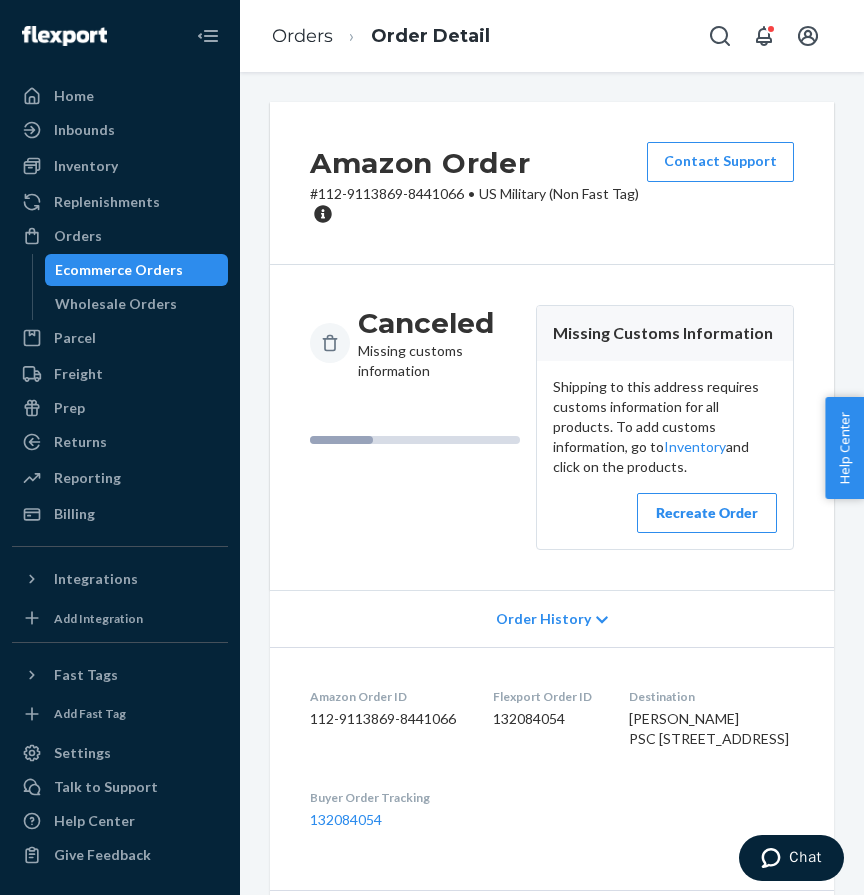 click on "Recreate Order" at bounding box center (707, 513) 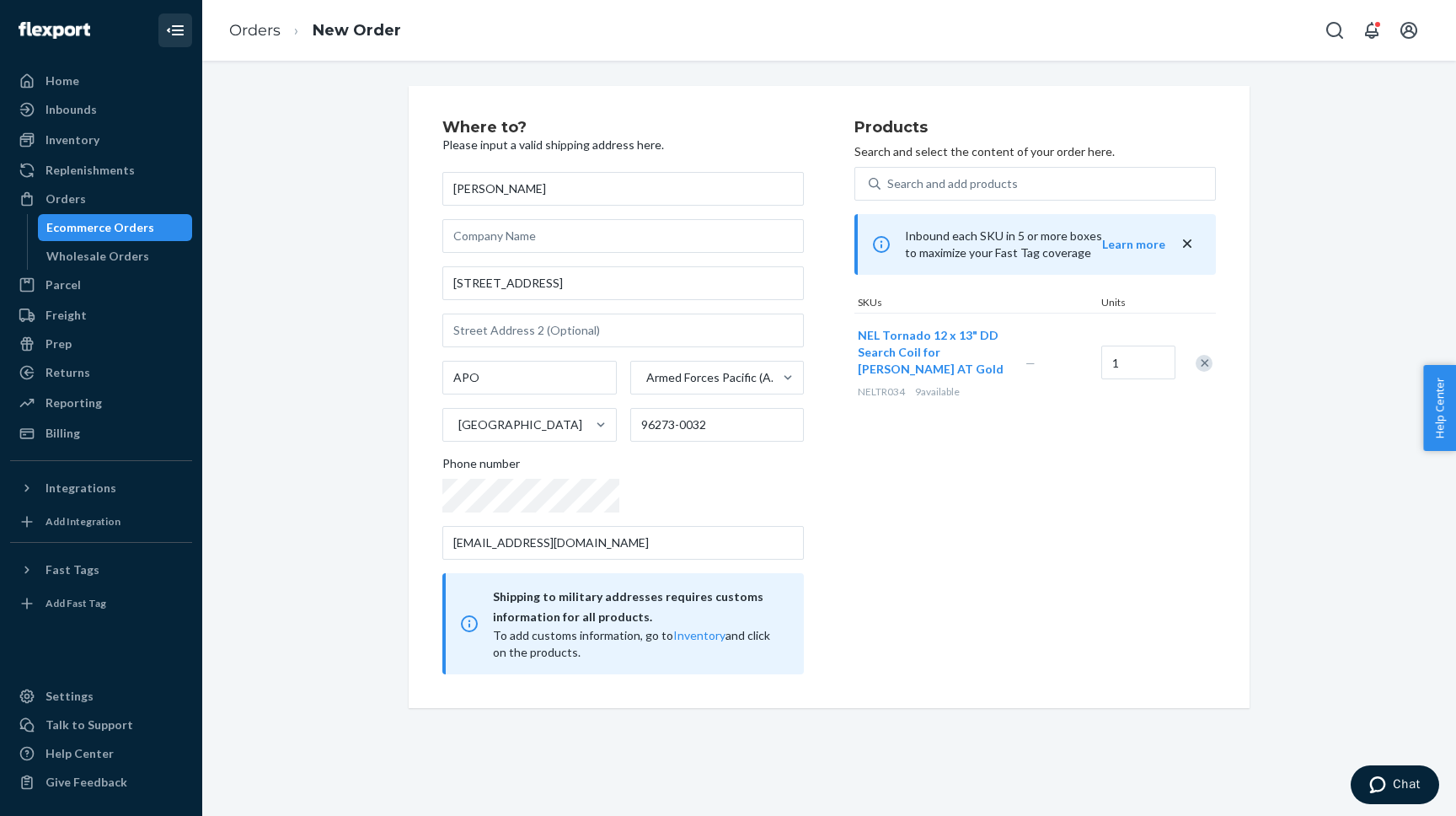scroll, scrollTop: 0, scrollLeft: 0, axis: both 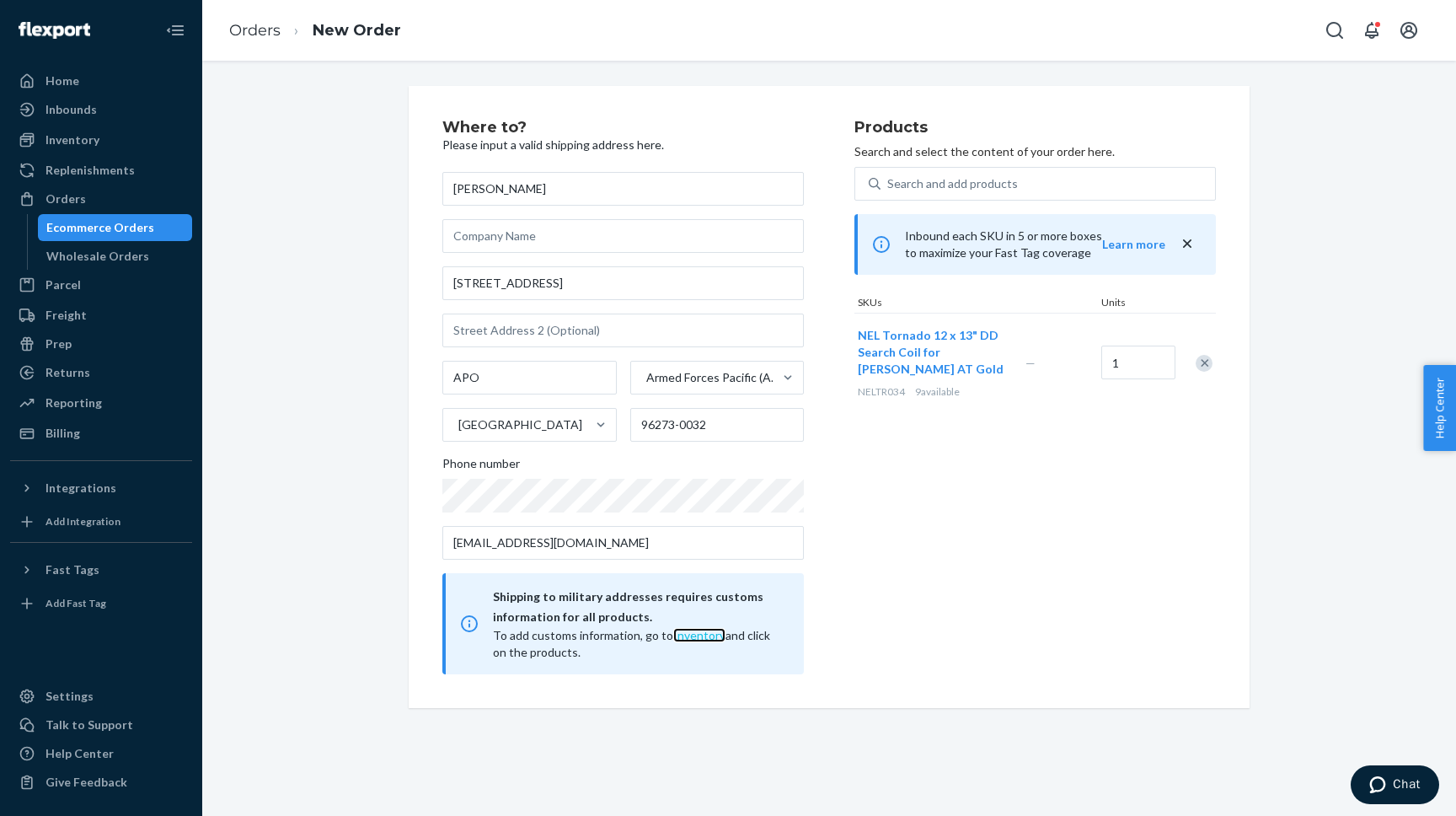 click on "Inventory" at bounding box center (699, 635) 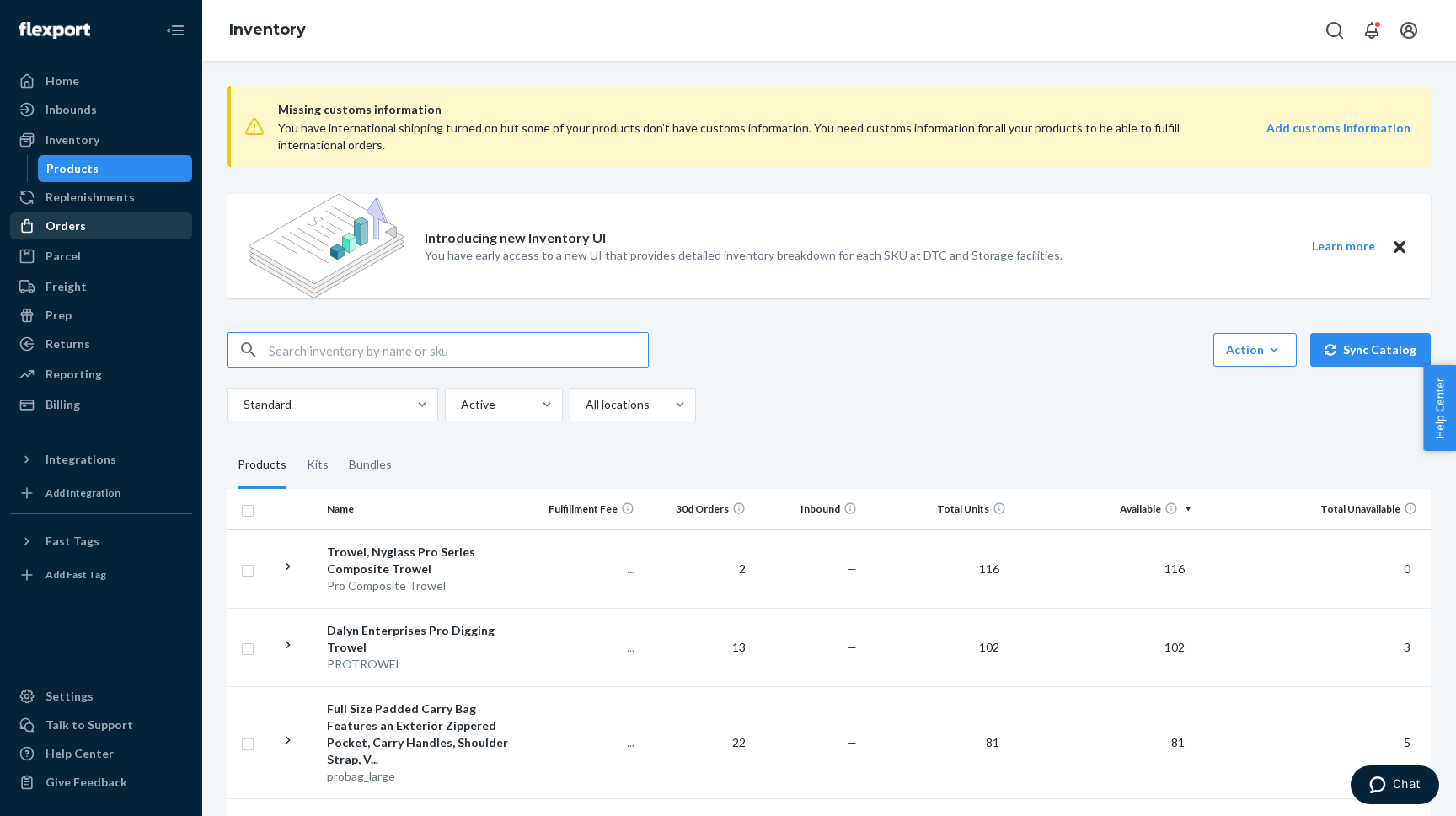 click on "Orders" at bounding box center [101, 226] 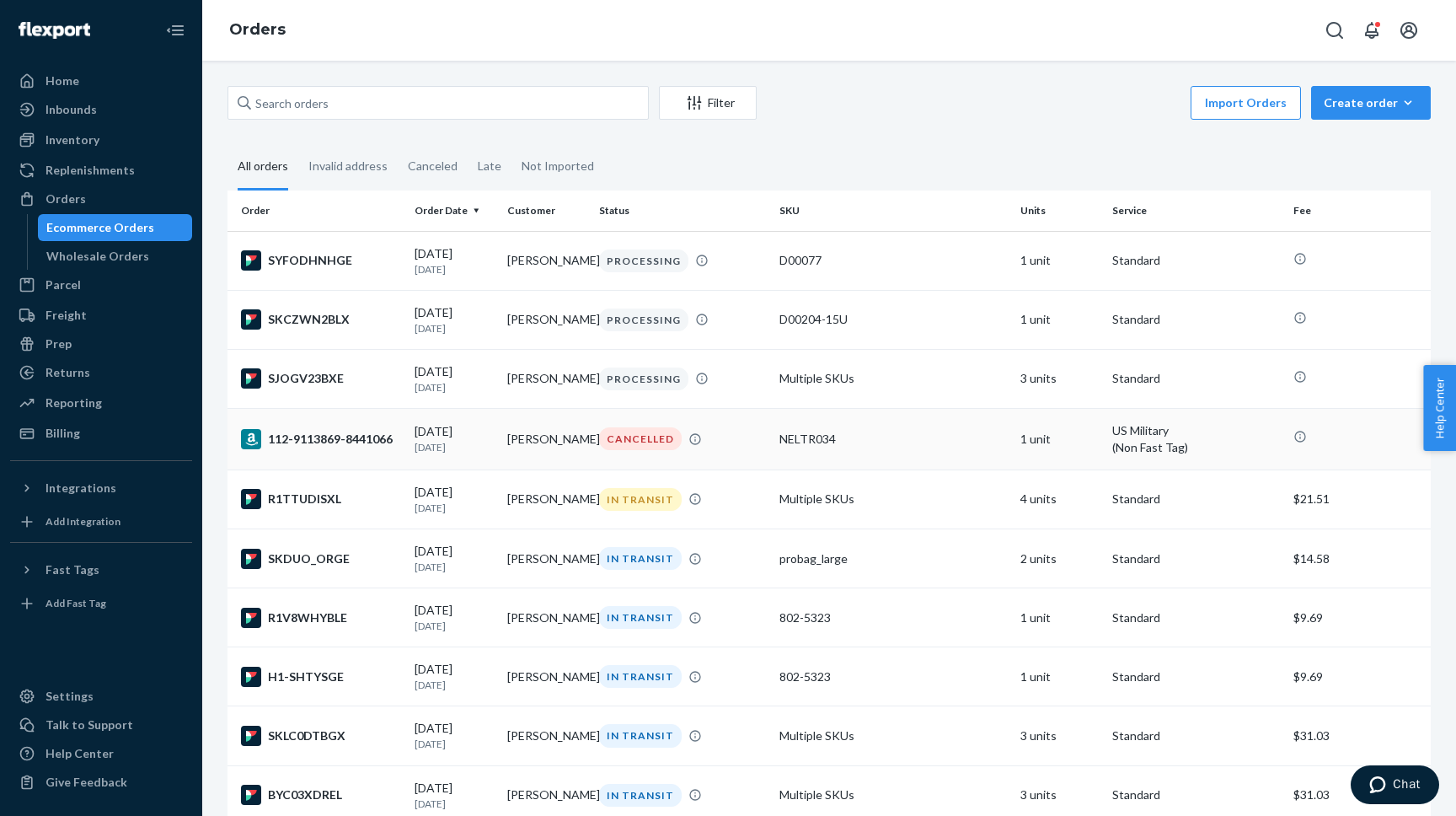 click on "07/09/2025 1 day ago" at bounding box center (453, 438) 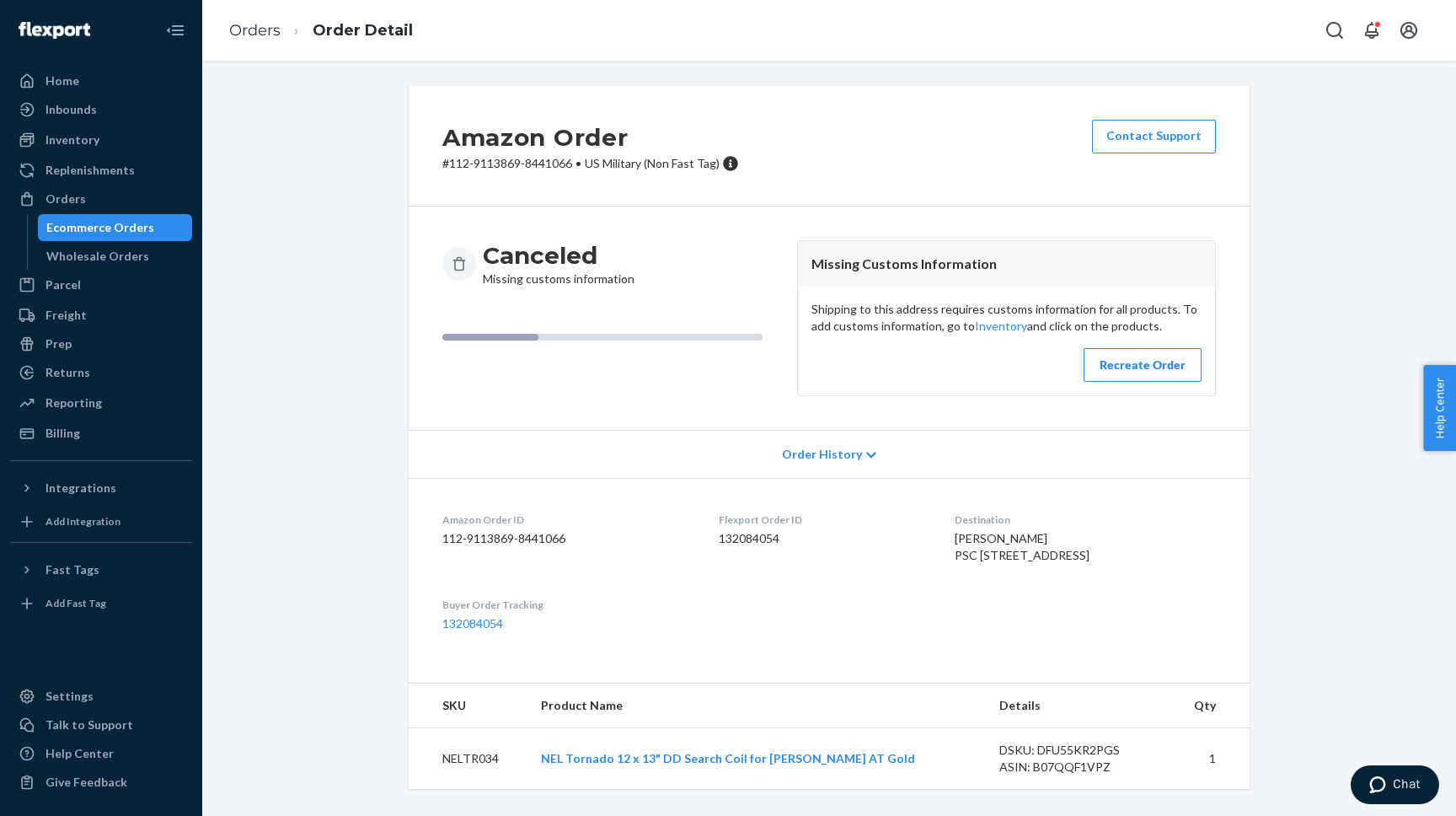 scroll, scrollTop: 20, scrollLeft: 0, axis: vertical 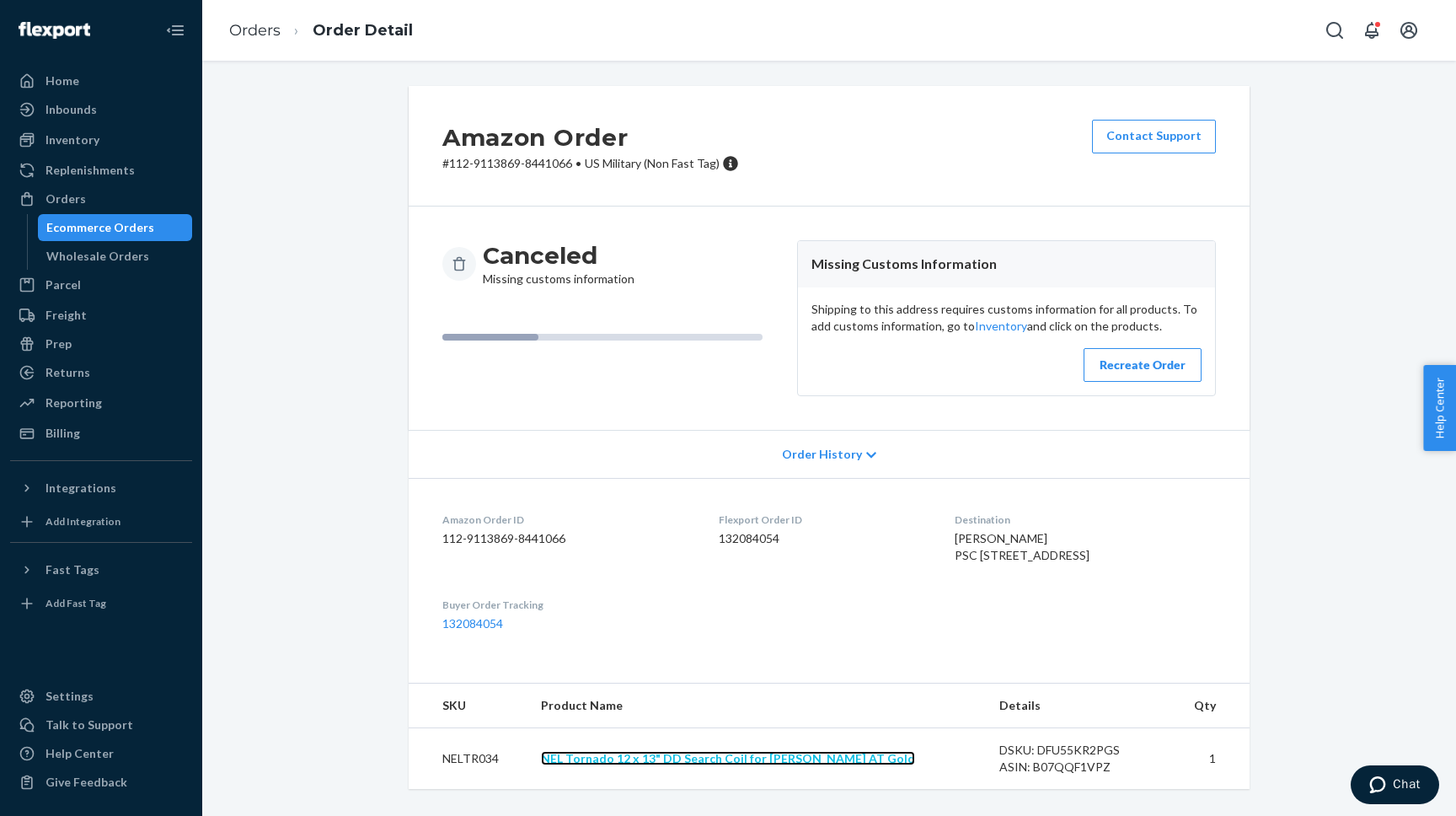 click on "NEL Tornado 12 x 13" DD Search Coil for [PERSON_NAME] AT Gold" at bounding box center [728, 758] 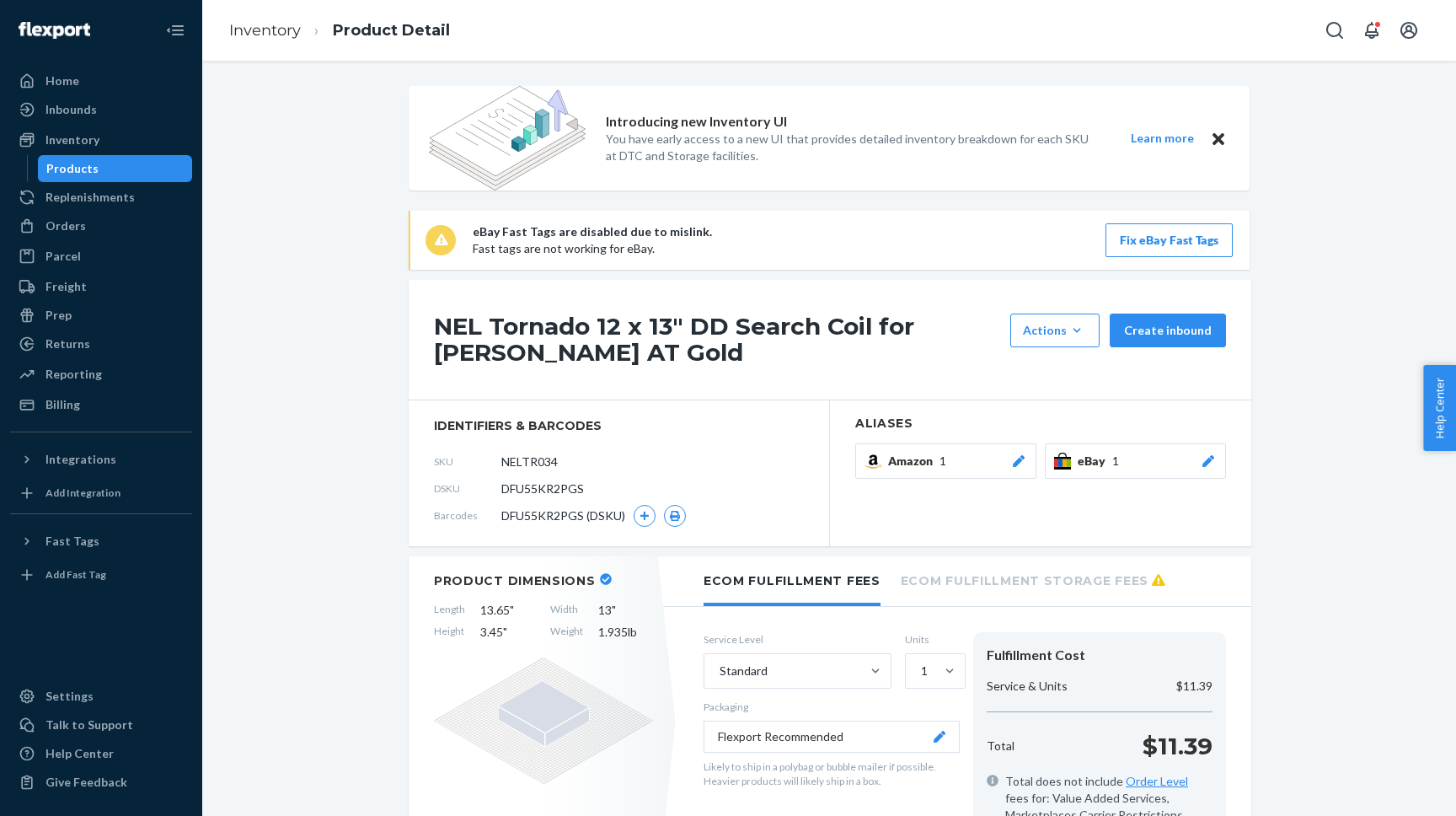scroll, scrollTop: 0, scrollLeft: 0, axis: both 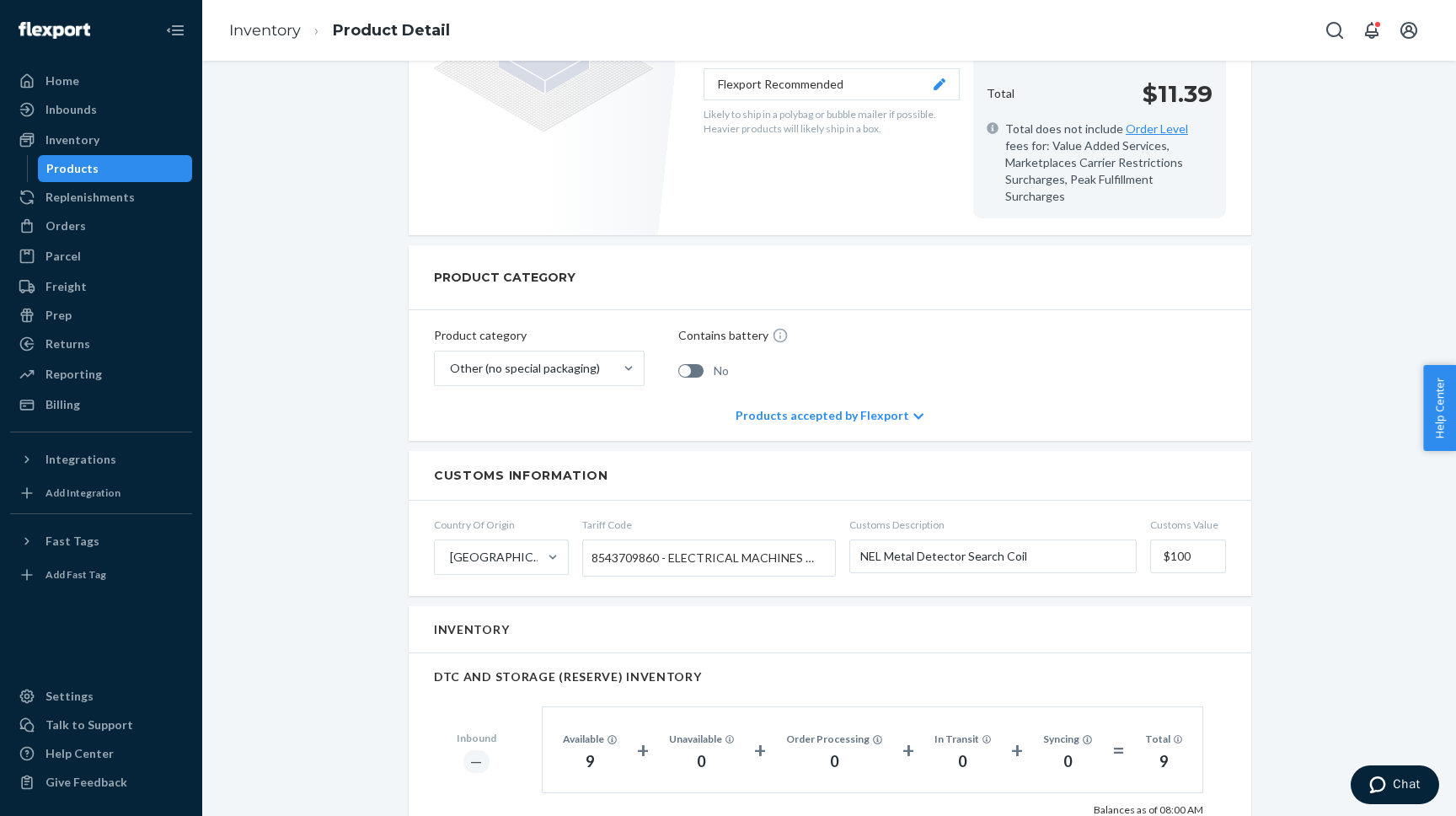 click on "Flexport Recommended" at bounding box center (832, 84) 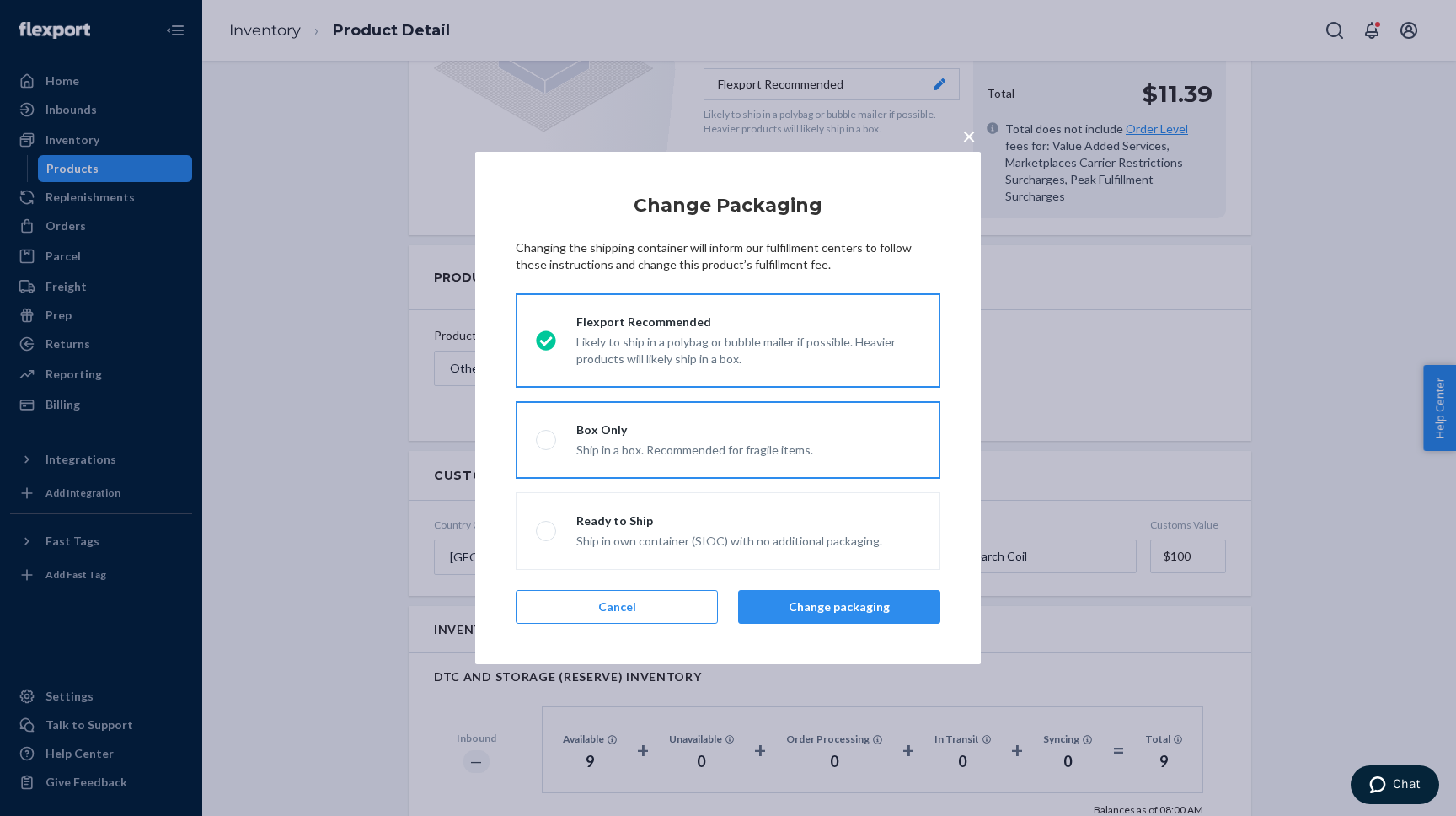 click on "Box Only" at bounding box center (694, 430) 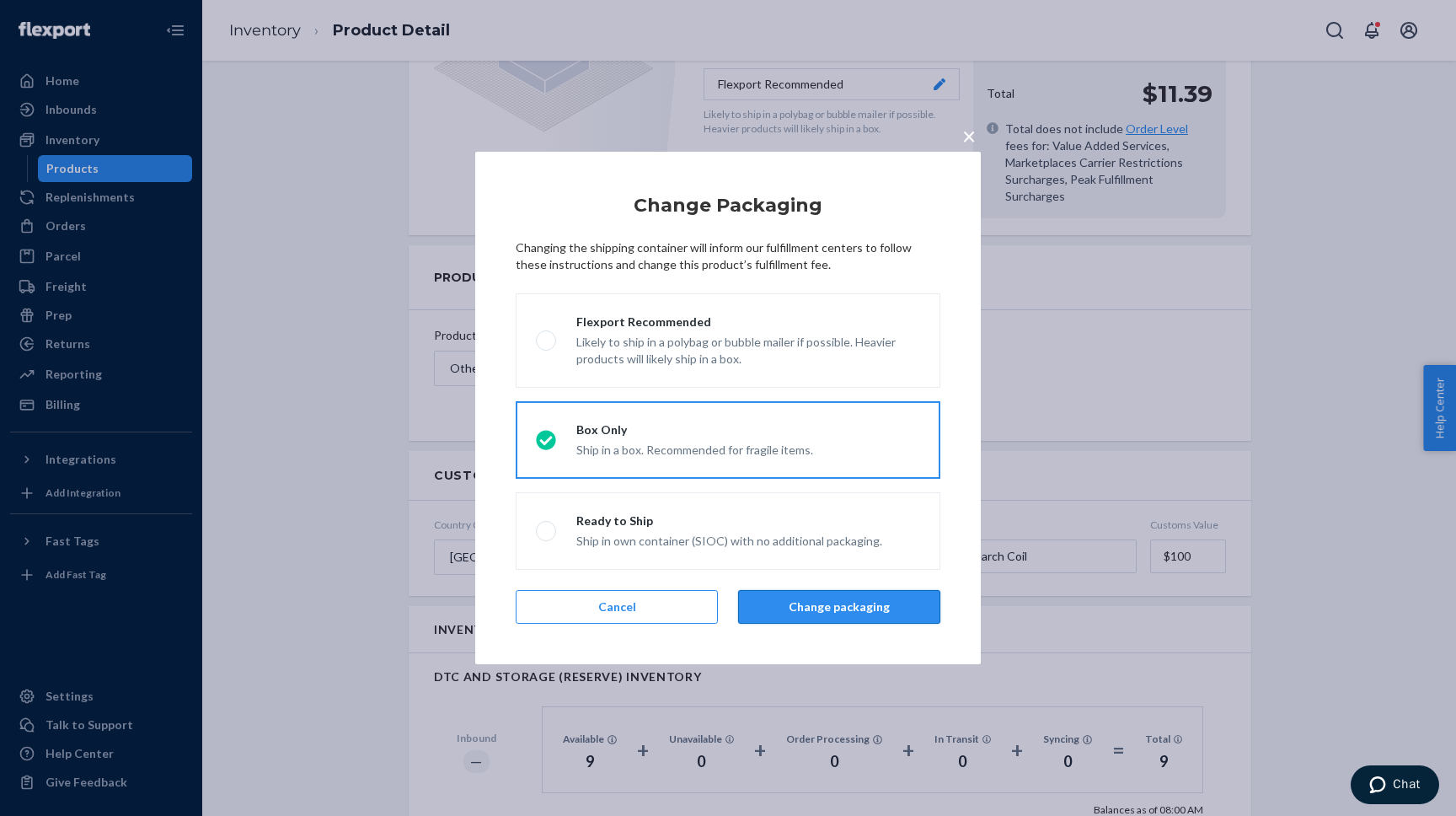 click on "Change packaging" at bounding box center (839, 607) 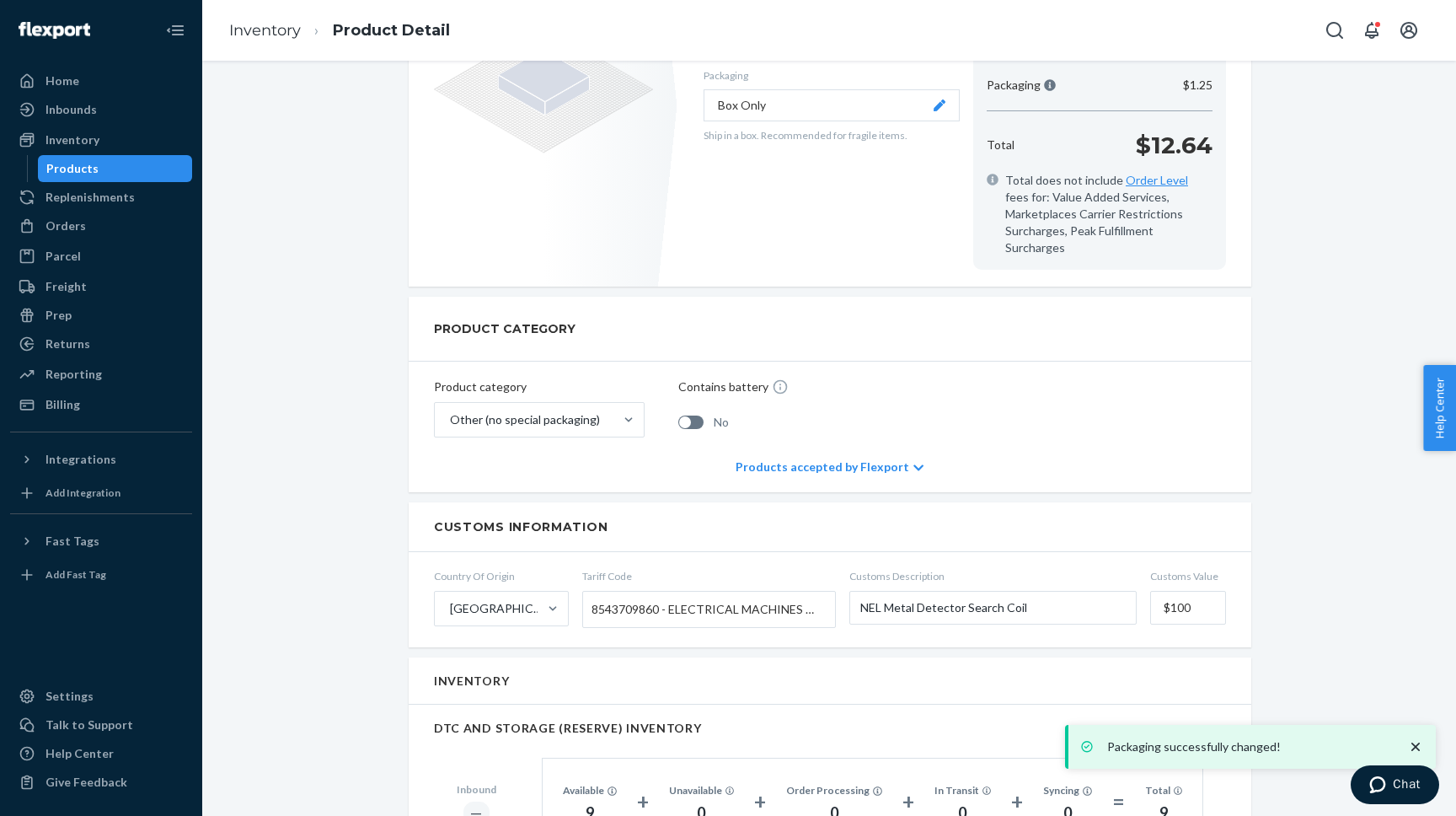 scroll, scrollTop: 625, scrollLeft: 0, axis: vertical 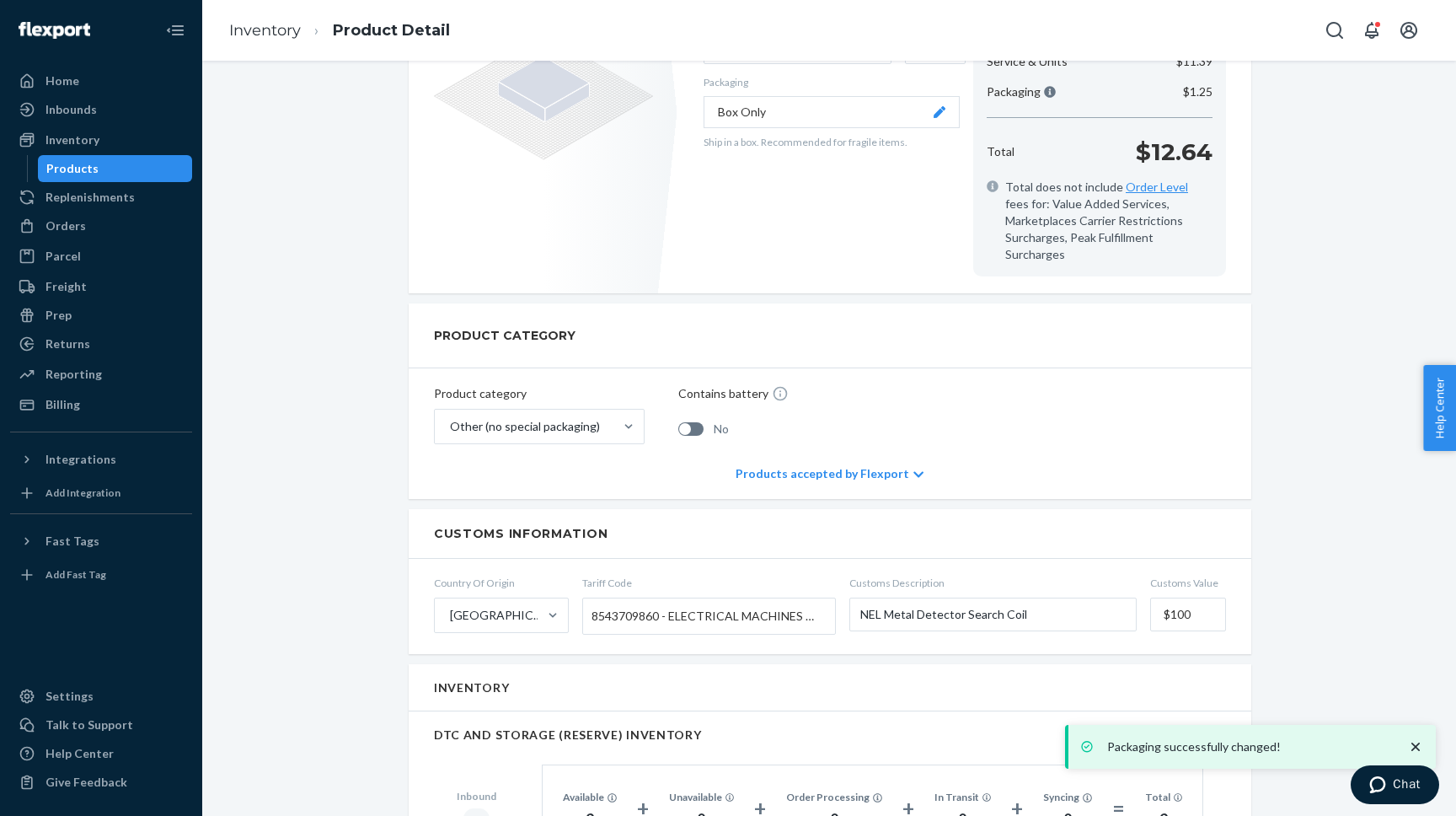 click on "Introducing new Inventory UI You have early access to a new UI that provides detailed inventory breakdown for each SKU at DTC and Storage facilities. Learn more eBay Fast Tags are disabled due to mislink. Fast tags are not working for eBay. Fix eBay Fast Tags NEL Tornado 12 x 13" DD Search Coil for Garrett AT Gold Actions Add components Hide Request removal Create inbound identifiers & barcodes SKU NELTR034 DSKU DFU55KR2PGS Barcodes DFU55KR2PGS (DSKU) Aliases Amazon 1 eBay 1 Product Dimensions Length 13.65 " Width 13 " Height 3.45 " Weight 1.935 lb Ecom Fulfillment Fees Ecom Fulfillment Storage Fees Service Level Standard Units 1 Packaging Box Only Ship in a box. Recommended for fragile items. Fulfillment Cost Service & Units $11.39 Packaging $1.25 Total $12.64 Total does not include   Order Level   fees for: Value Added Services, Marketplaces Carrier Restrictions Surcharges, Peak Fulfillment Surcharges PRODUCT CATEGORY Product category Other (no special packaging) Contains battery No Customs Information $100" at bounding box center [829, 665] 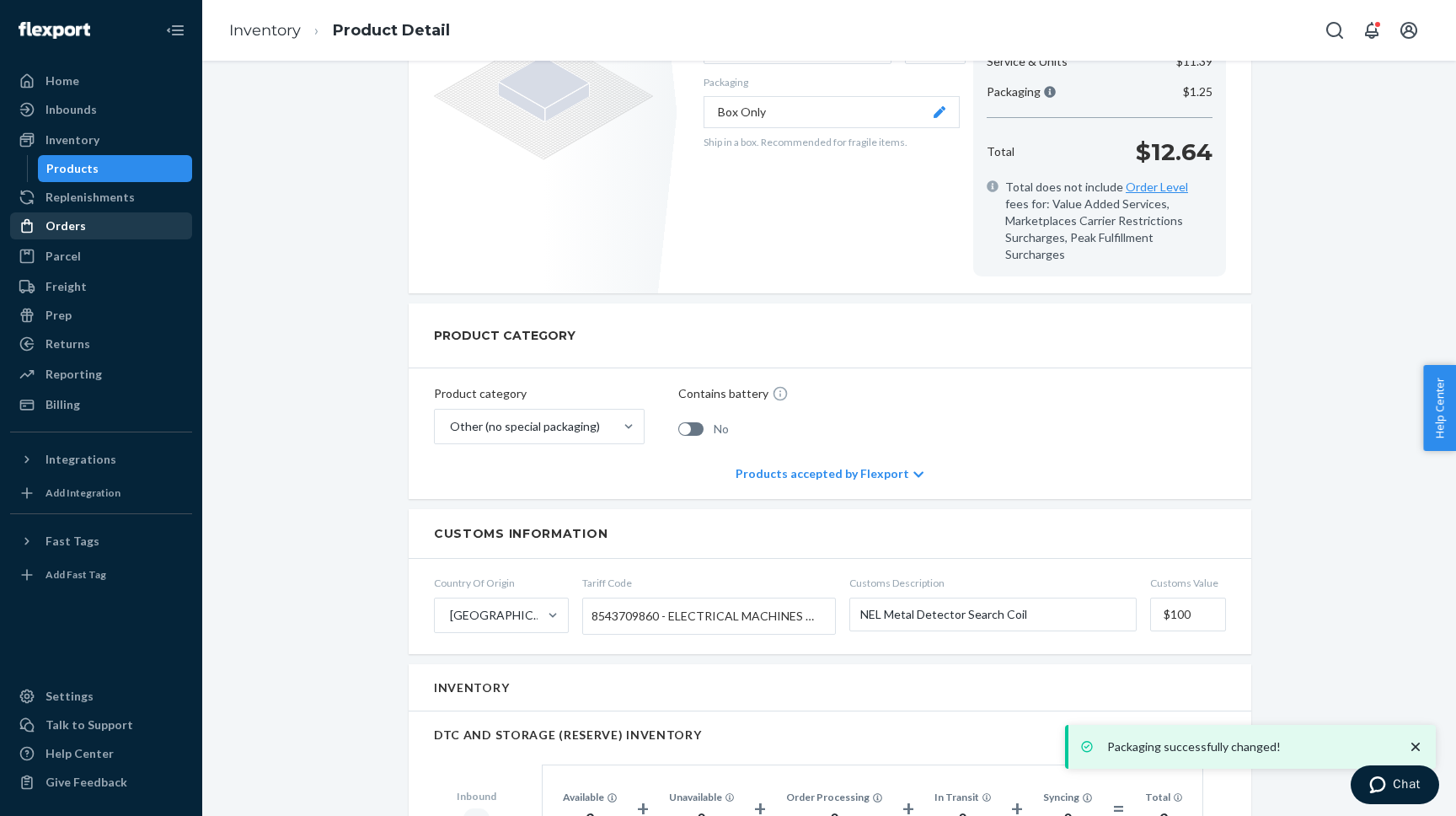 click on "Orders" at bounding box center (101, 226) 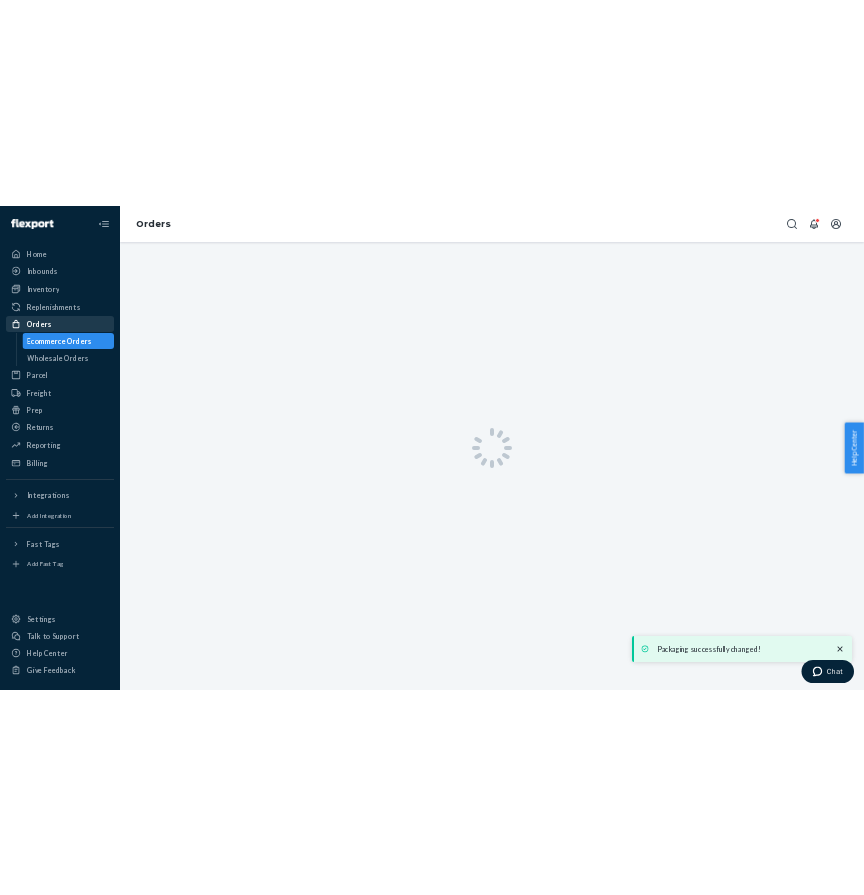 scroll, scrollTop: 0, scrollLeft: 0, axis: both 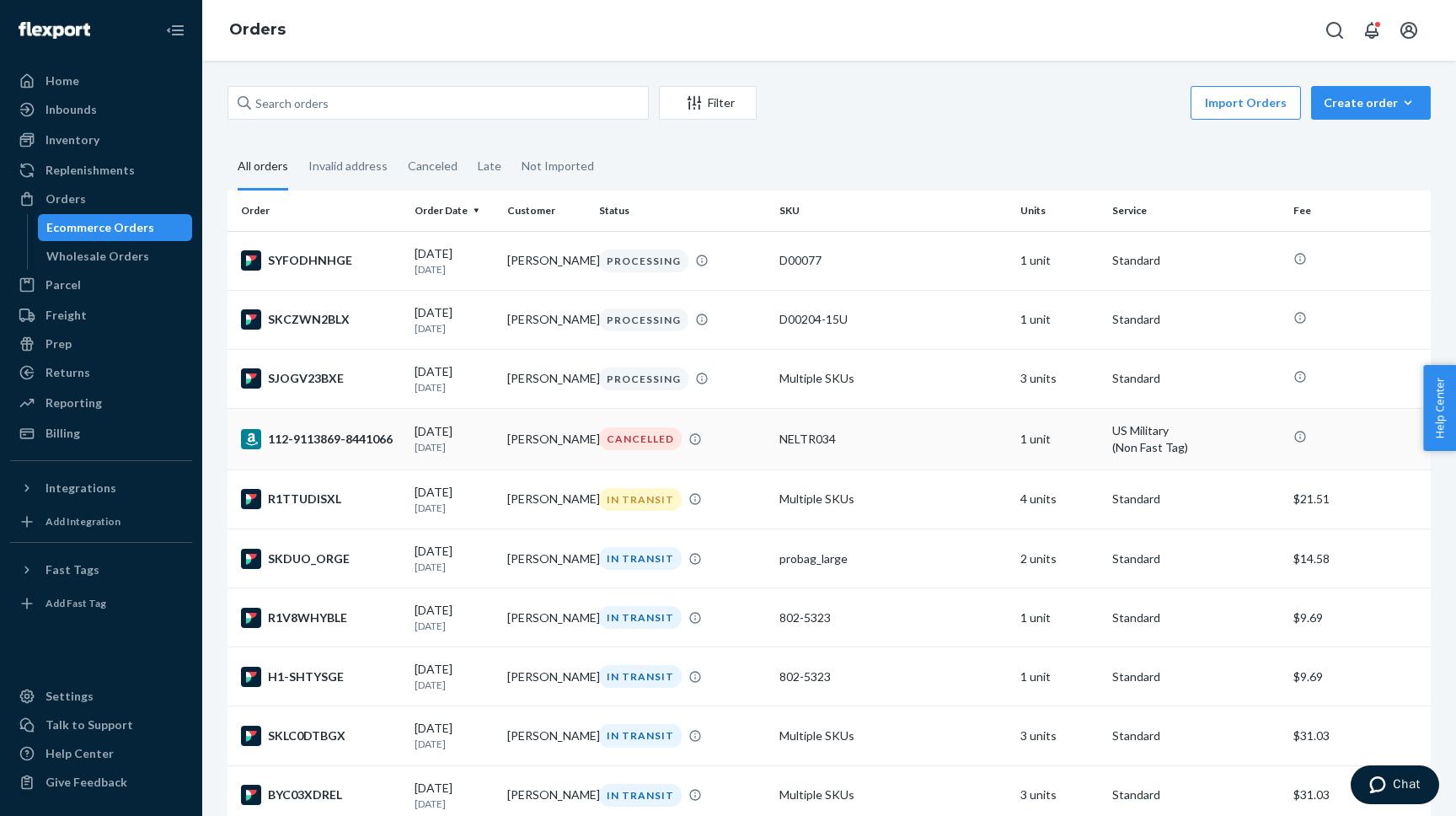 click on "1 day ago" at bounding box center (453, 447) 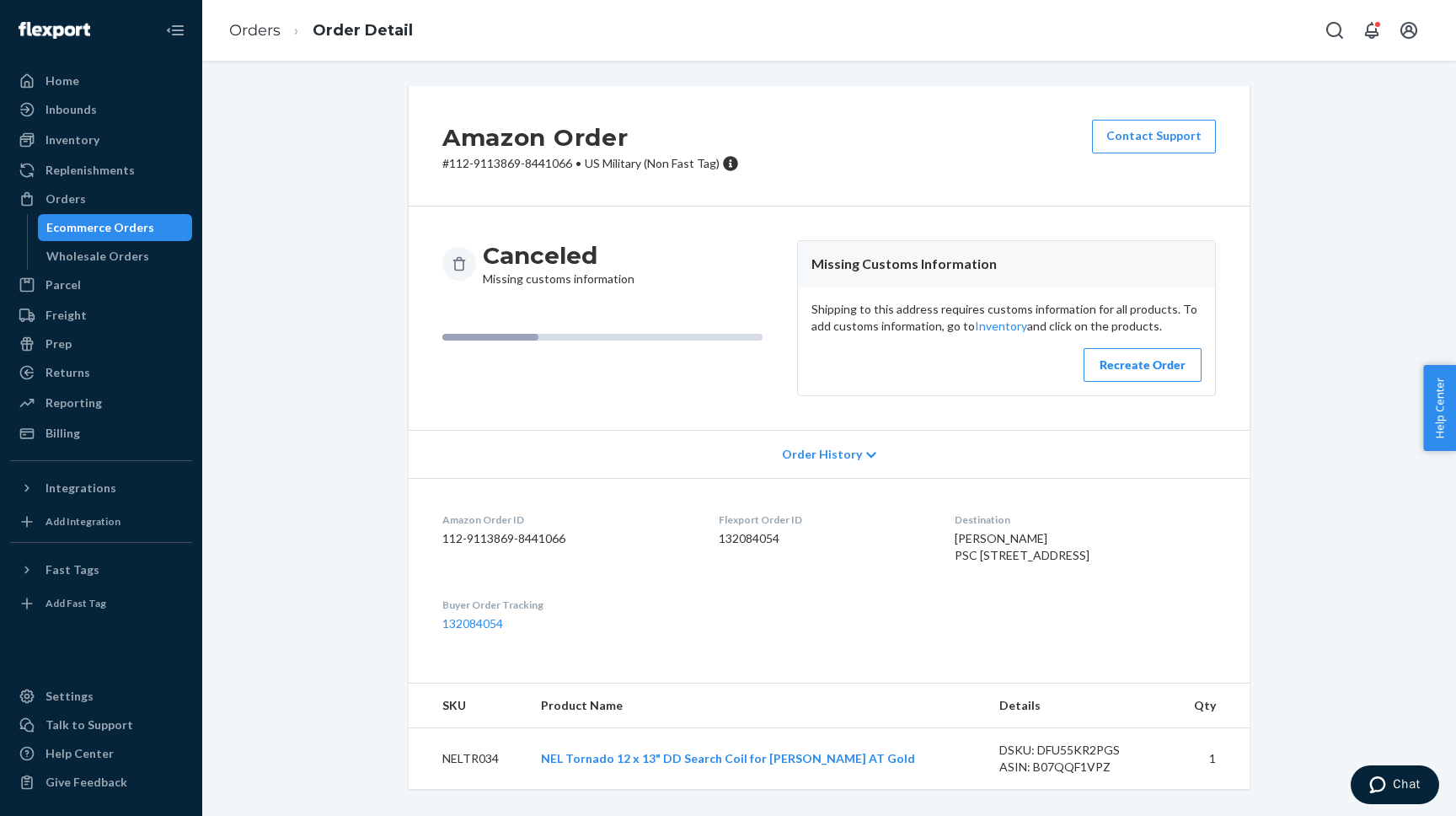 click on "Recreate Order" at bounding box center [1143, 365] 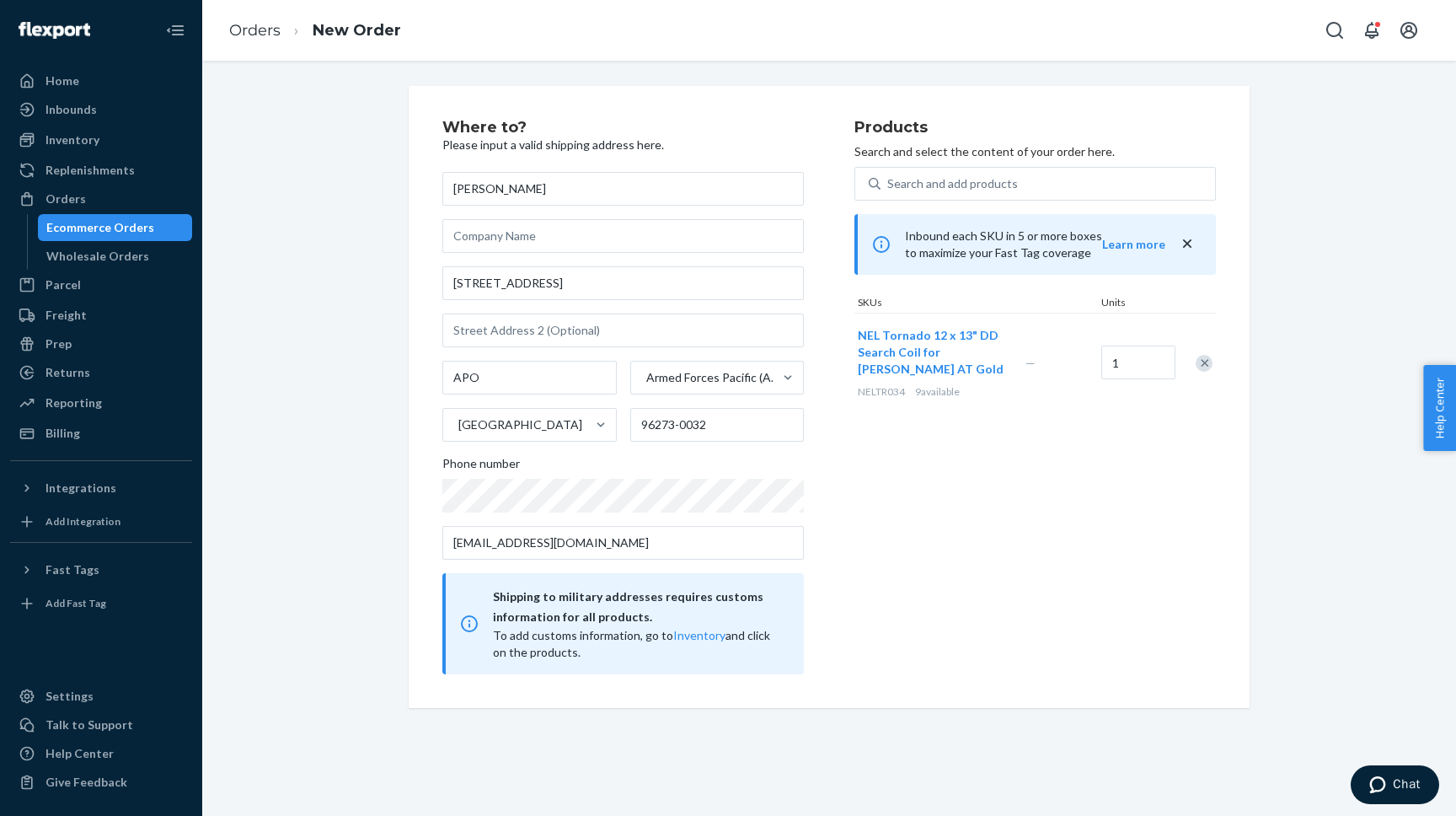 click on "Products Search and select the content of your order here. Search and add products Inbound each SKU in 5 or more boxes to maximize your Fast Tag coverage Learn more SKUs Units NEL Tornado 12 x 13" DD Search Coil for Garrett AT Gold NELTR034 9  available — 1" at bounding box center (1035, 397) 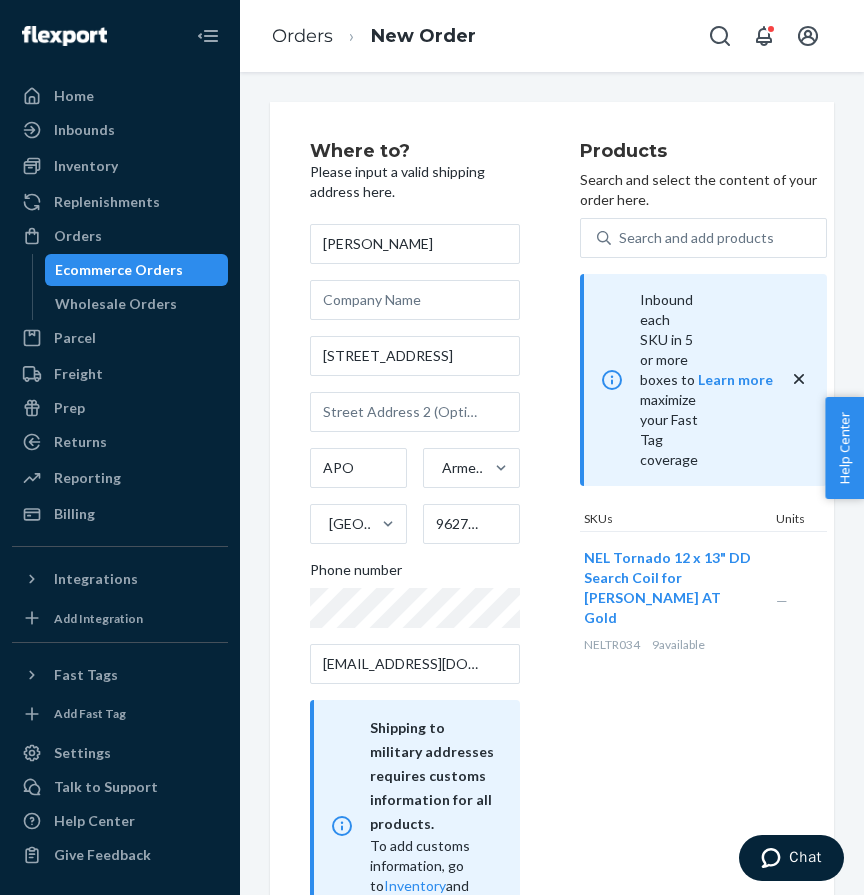 scroll, scrollTop: 78, scrollLeft: 0, axis: vertical 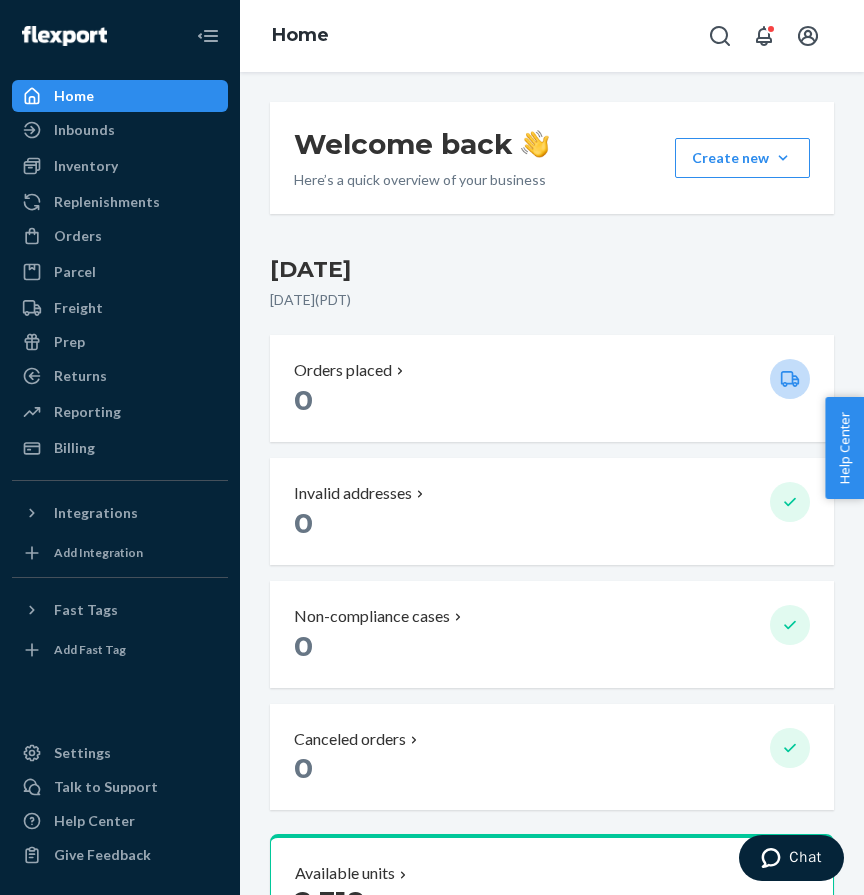 click on "Orders placed" at bounding box center [524, 370] 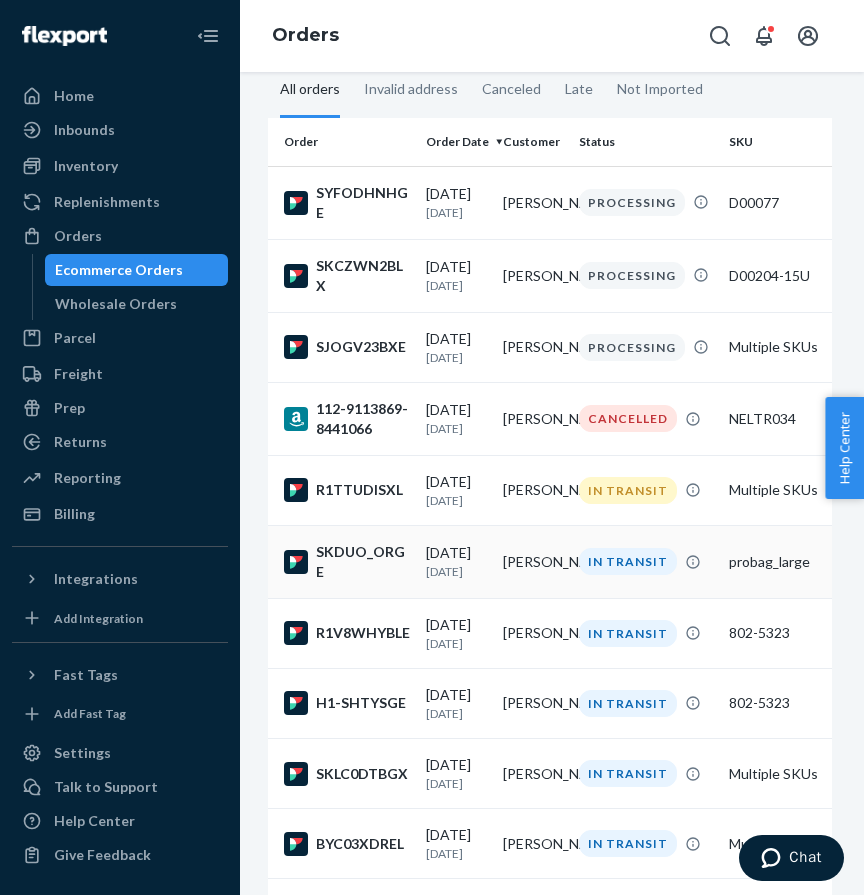 scroll, scrollTop: 100, scrollLeft: 2, axis: both 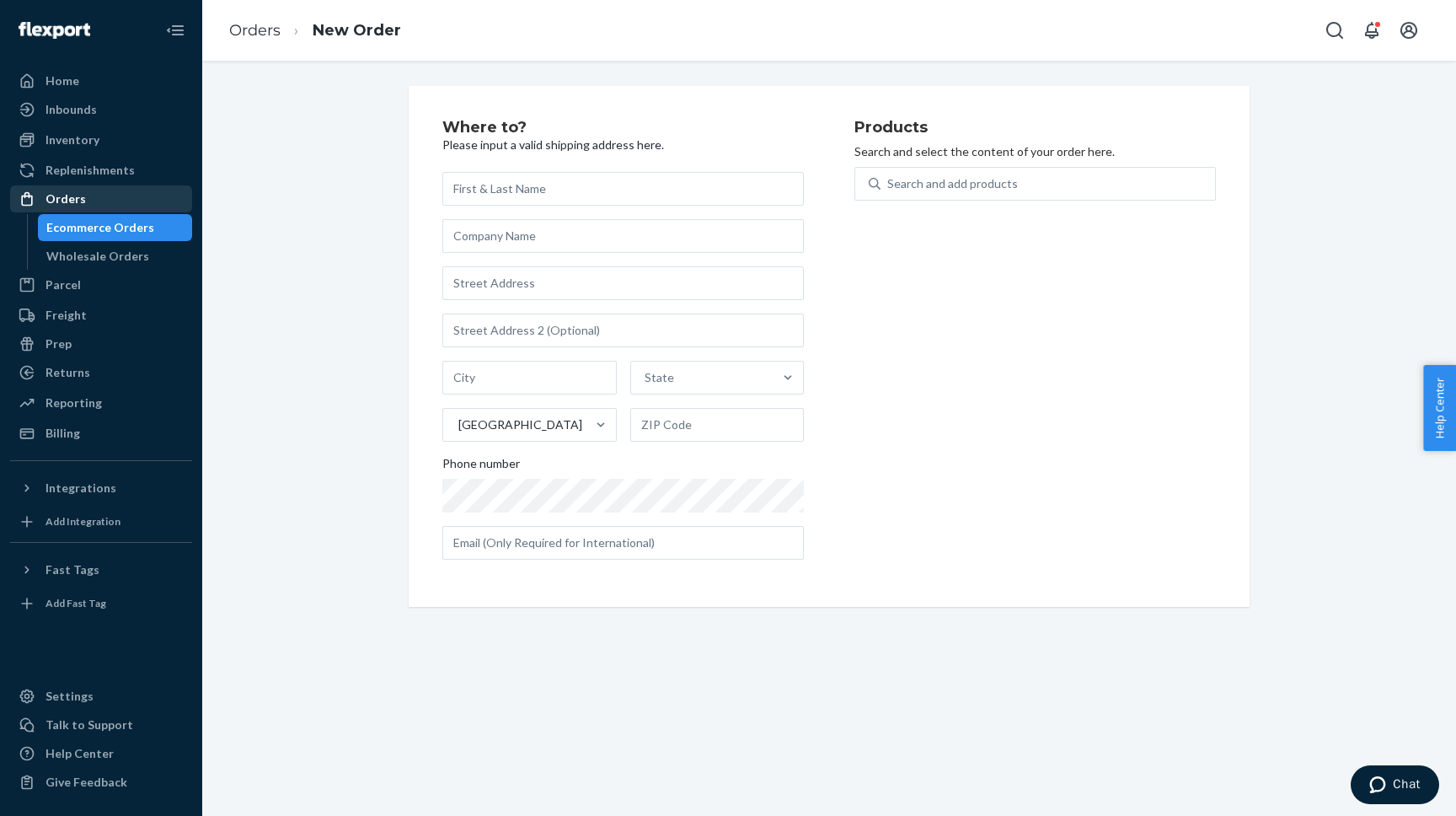 click on "Orders" at bounding box center (66, 199) 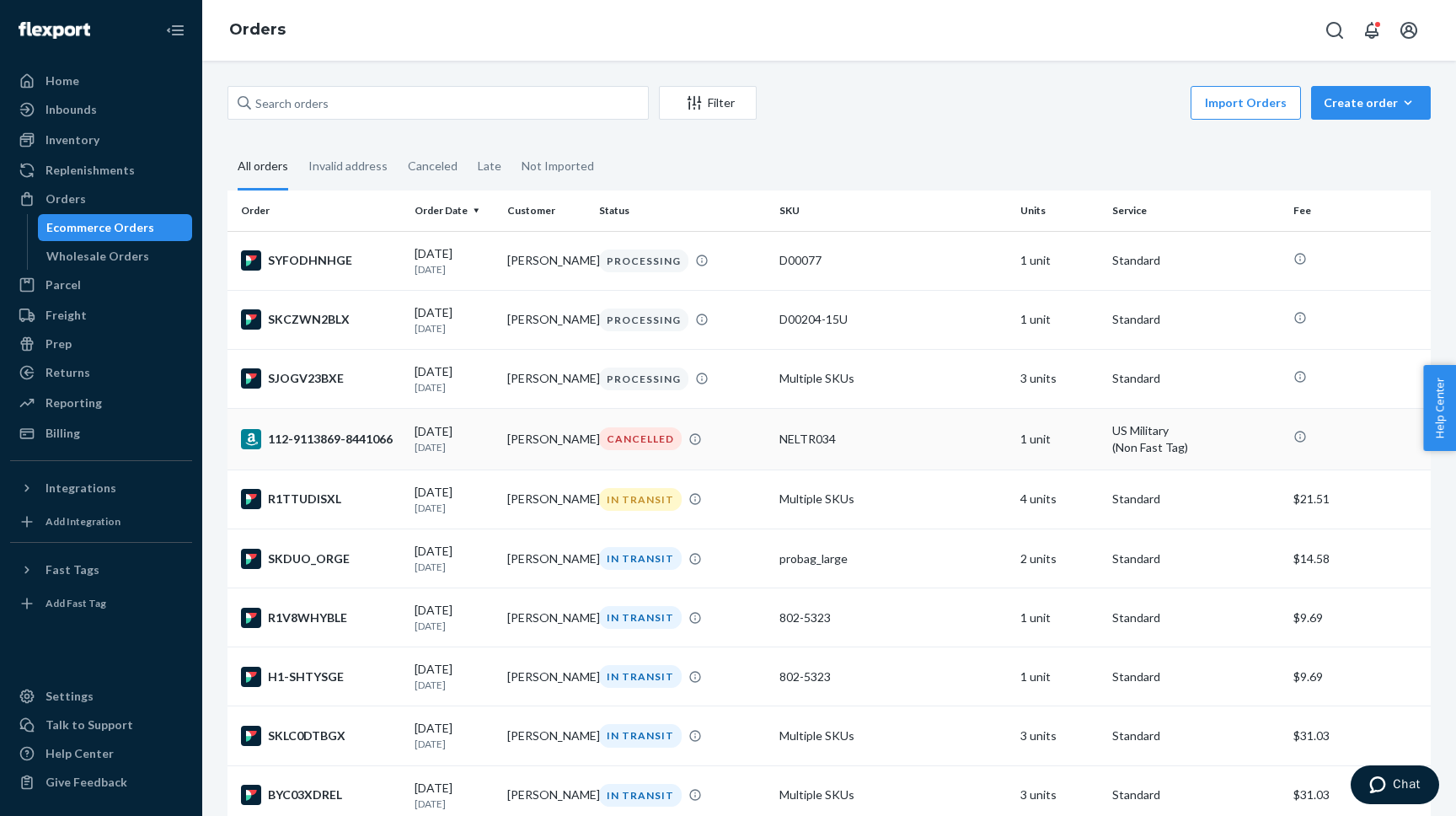click on "Scott Kingrey" at bounding box center (546, 438) 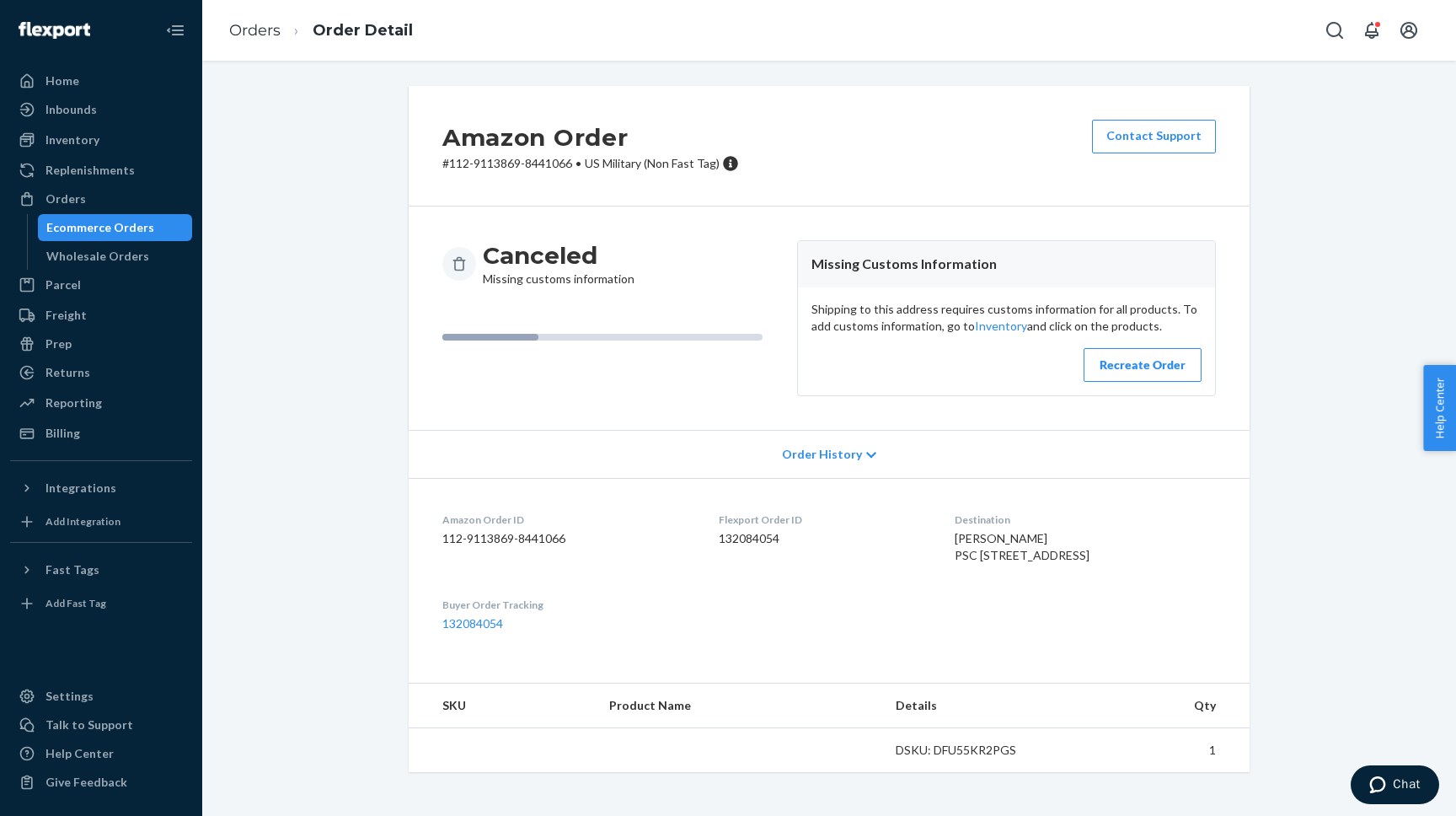 click on "Recreate Order" at bounding box center [1143, 365] 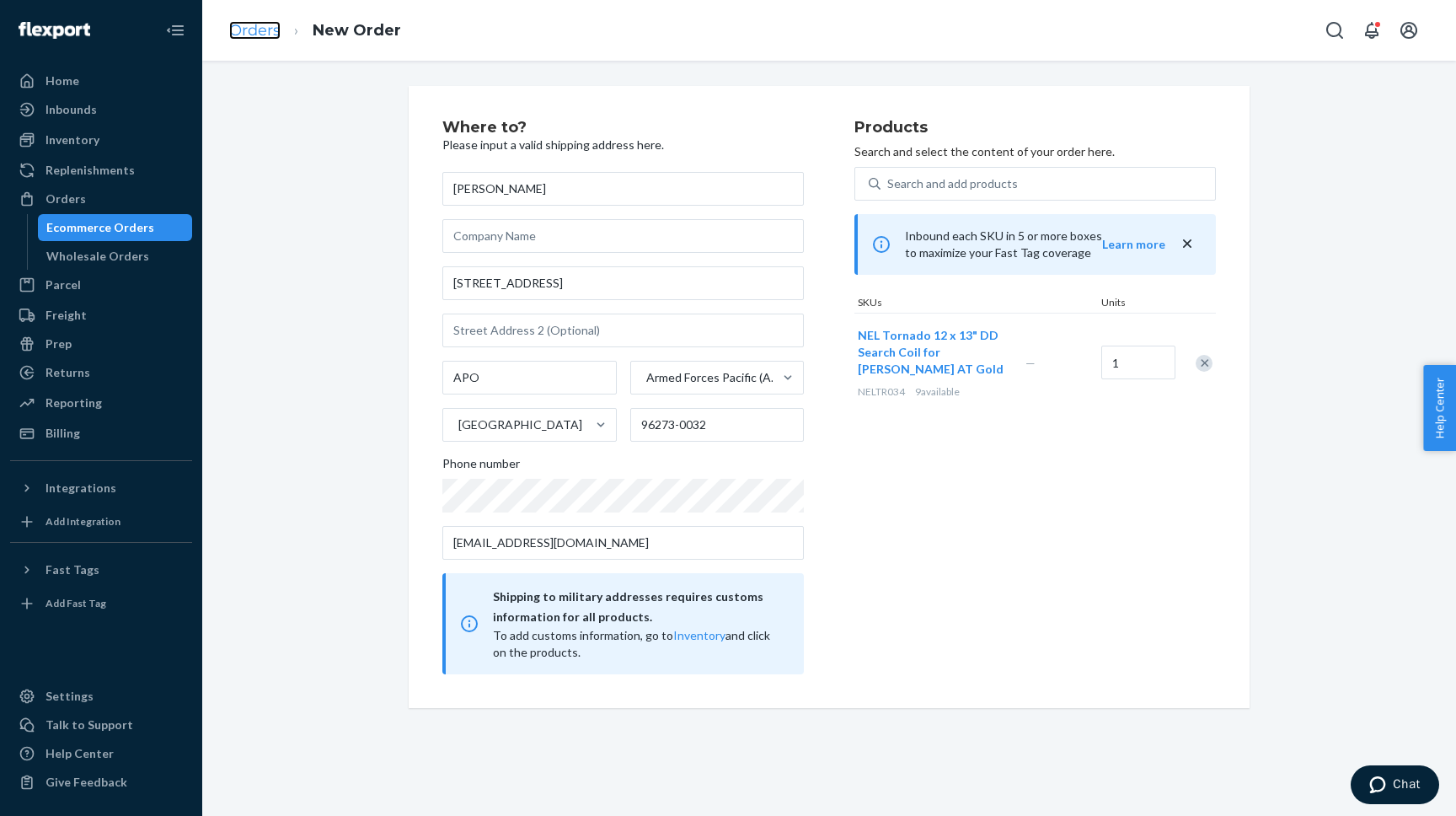 click on "Orders" at bounding box center (254, 30) 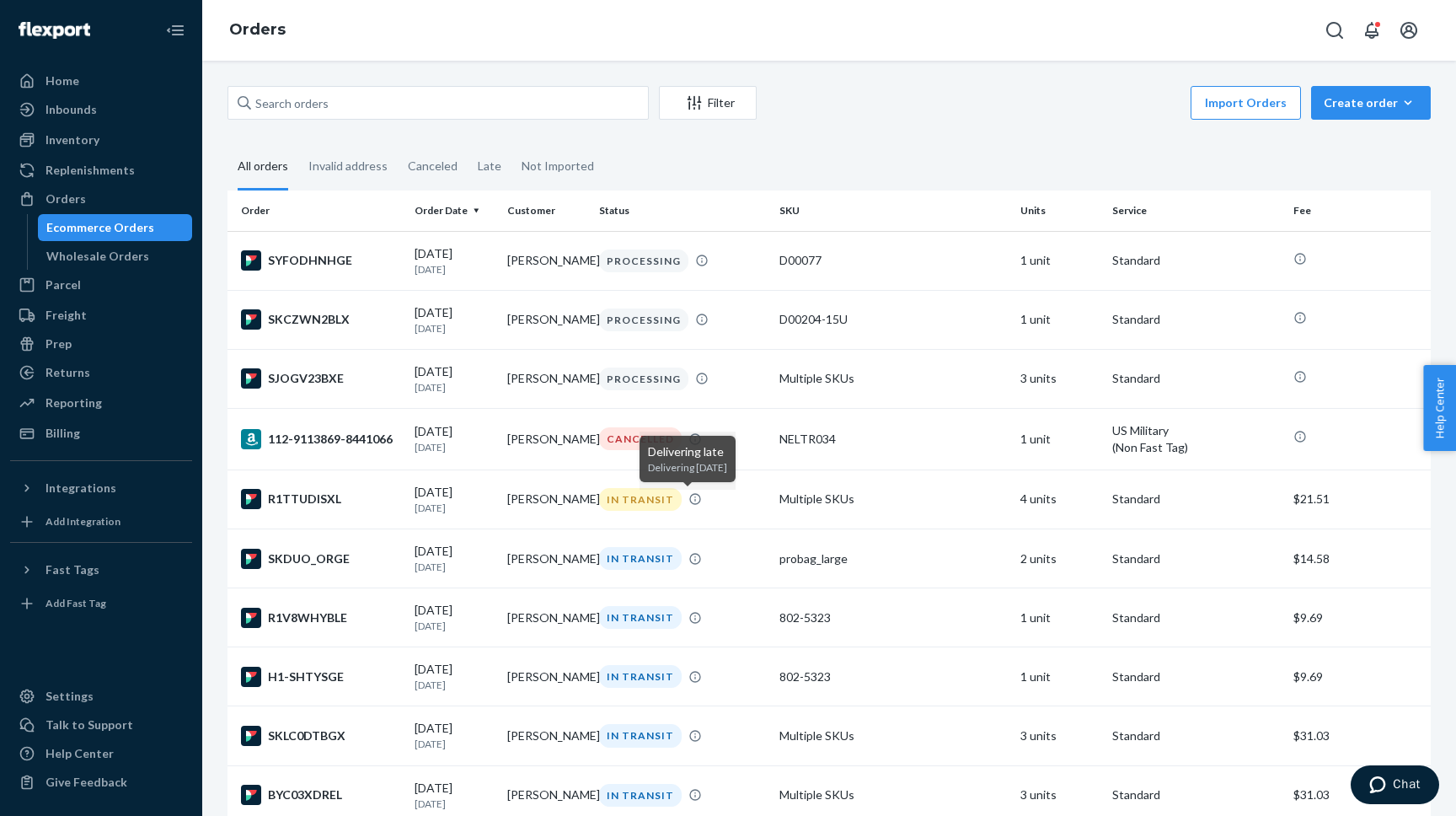 click on "Delivering late" at bounding box center [688, 451] 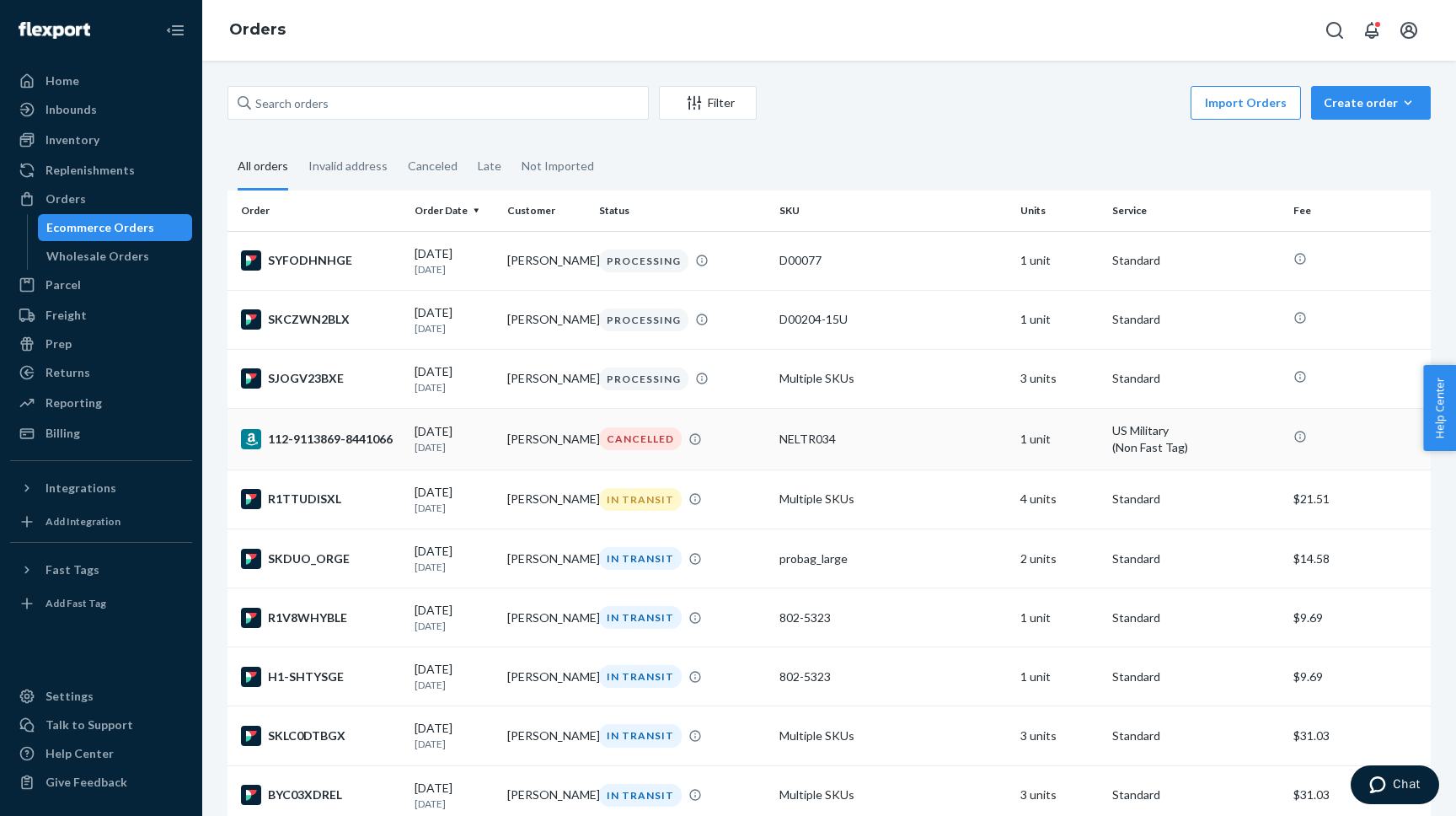 click on "CANCELLED" at bounding box center (682, 438) 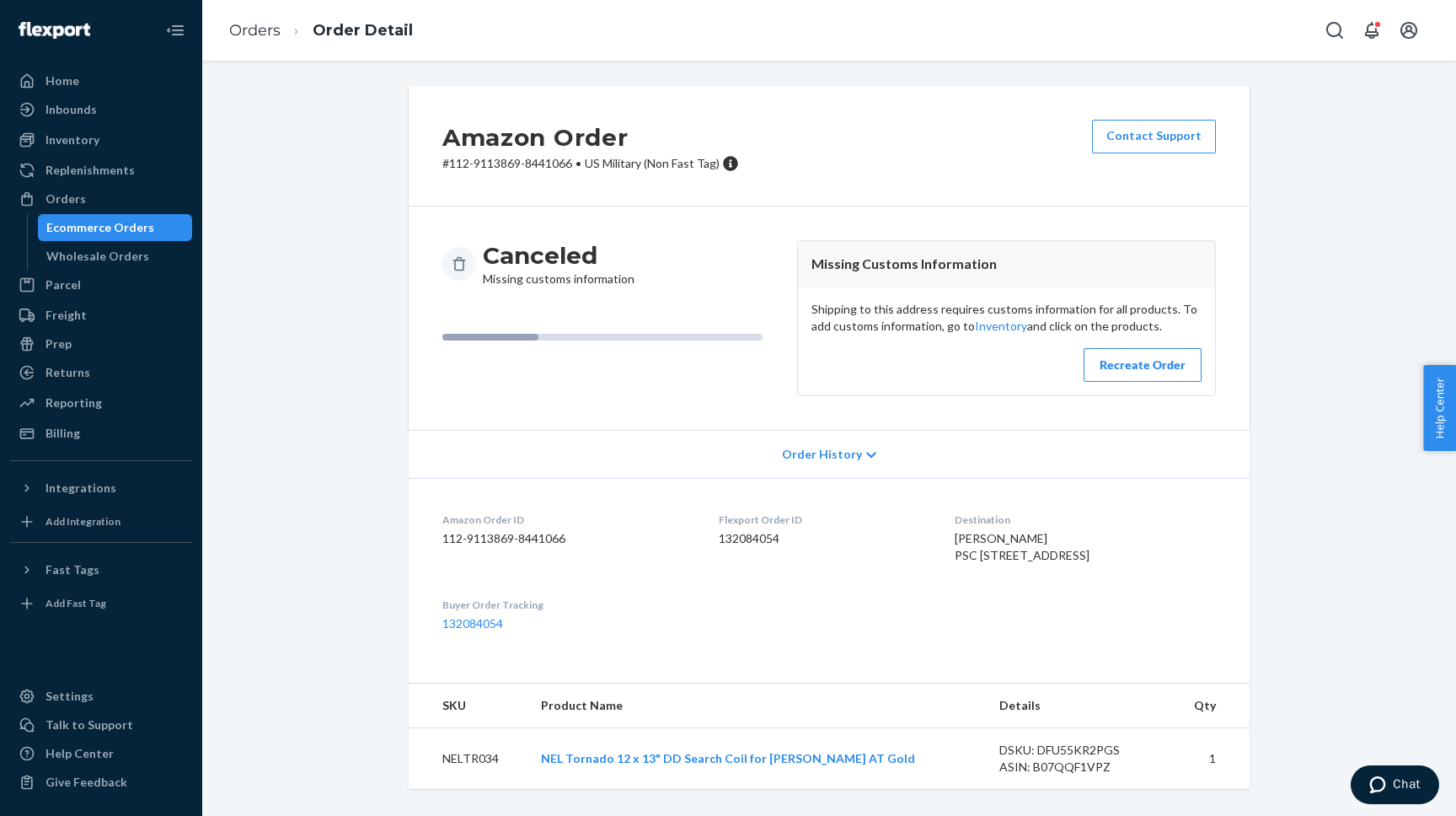 scroll, scrollTop: 28, scrollLeft: 0, axis: vertical 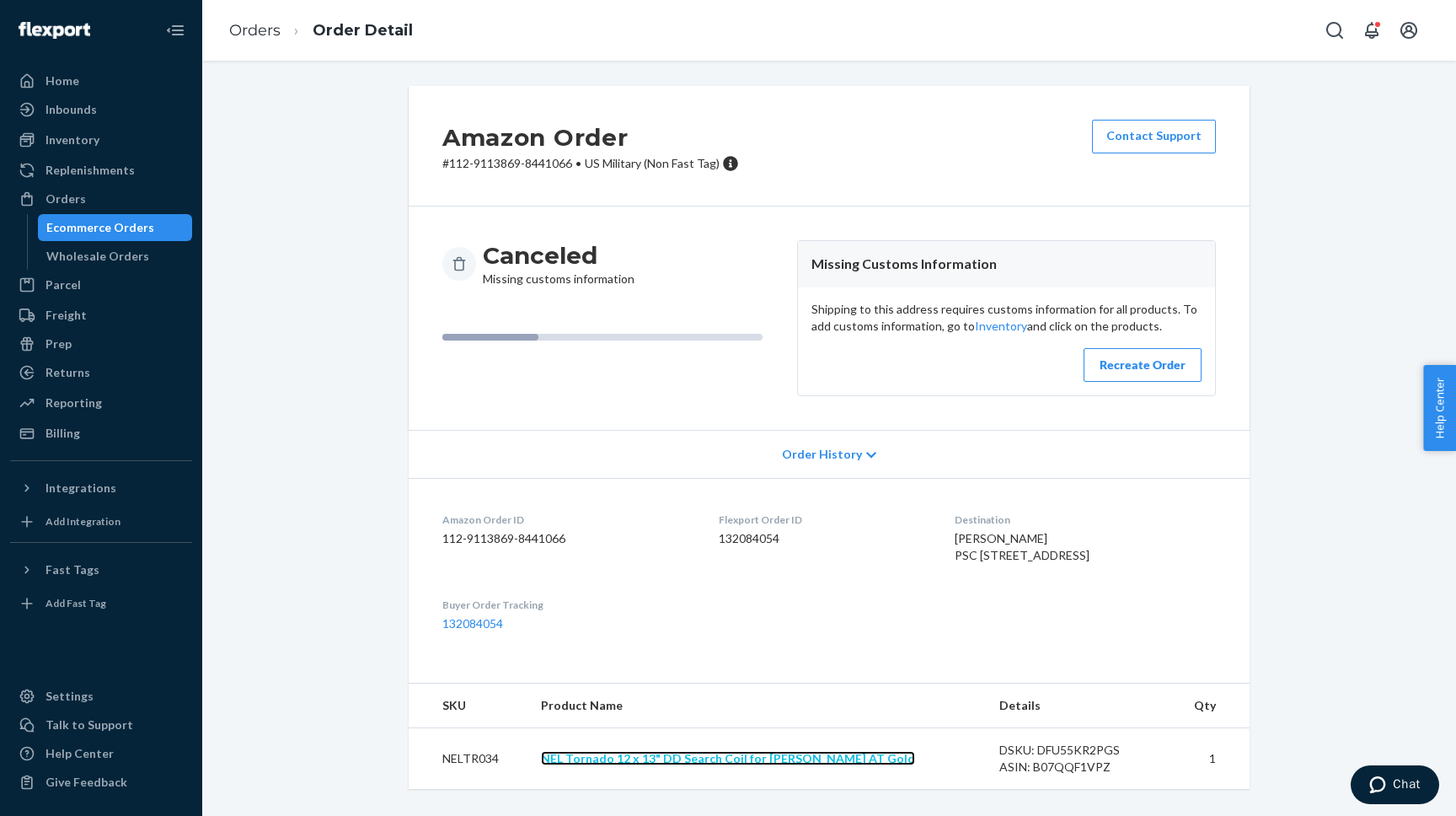 click on "NEL Tornado 12 x 13" DD Search Coil for [PERSON_NAME] AT Gold" at bounding box center (728, 758) 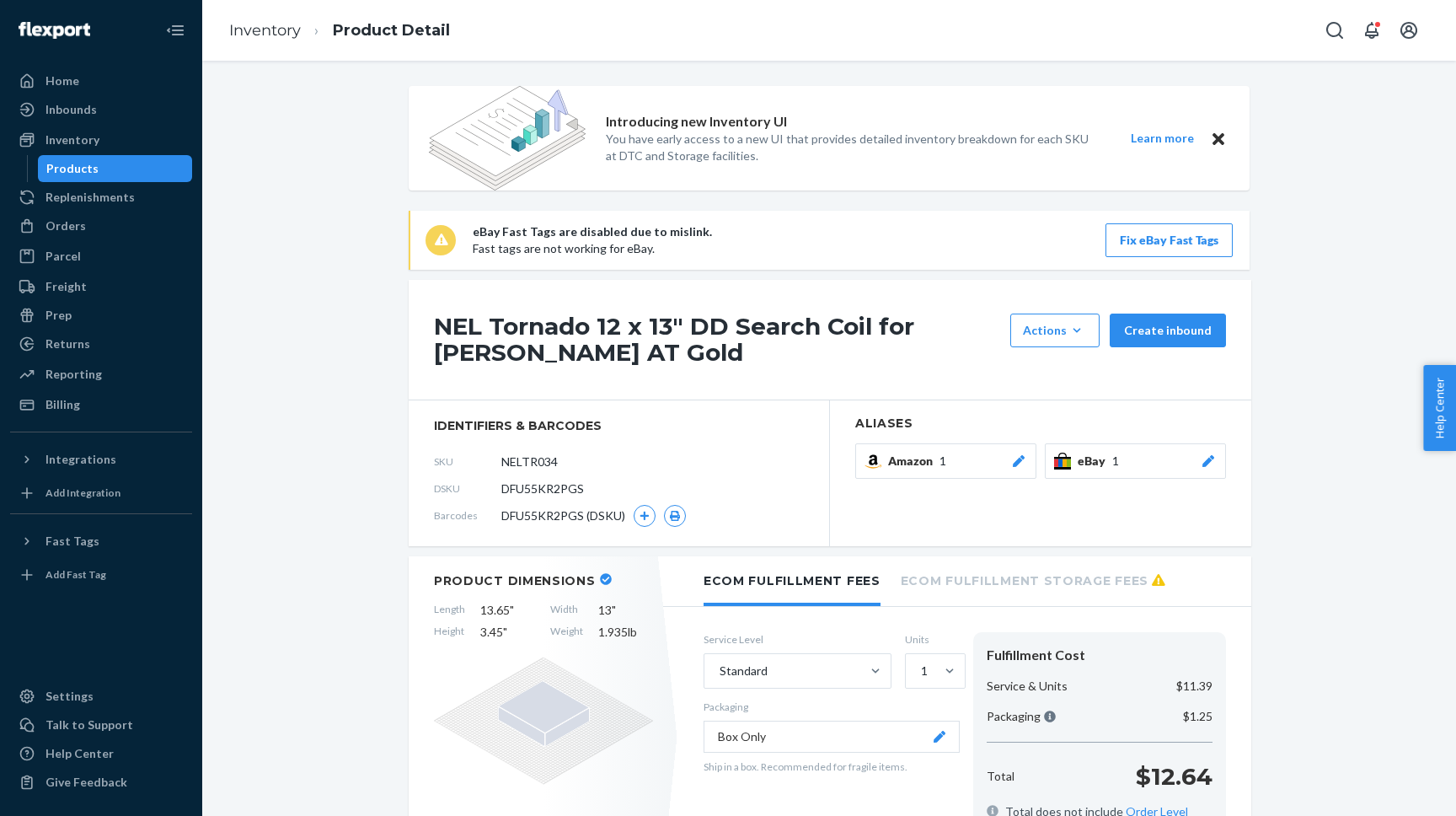scroll, scrollTop: 0, scrollLeft: 0, axis: both 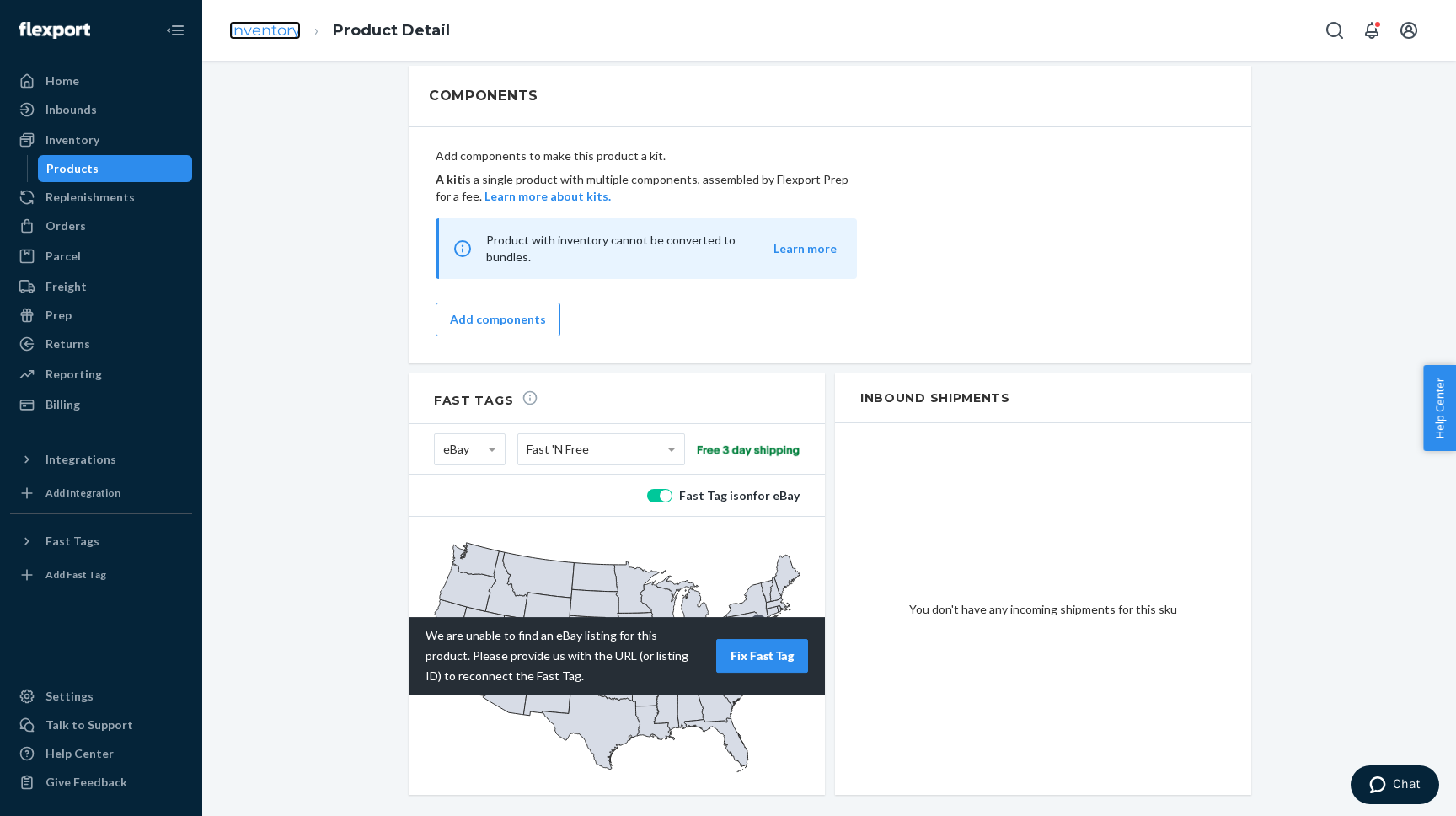click on "Inventory" at bounding box center (265, 30) 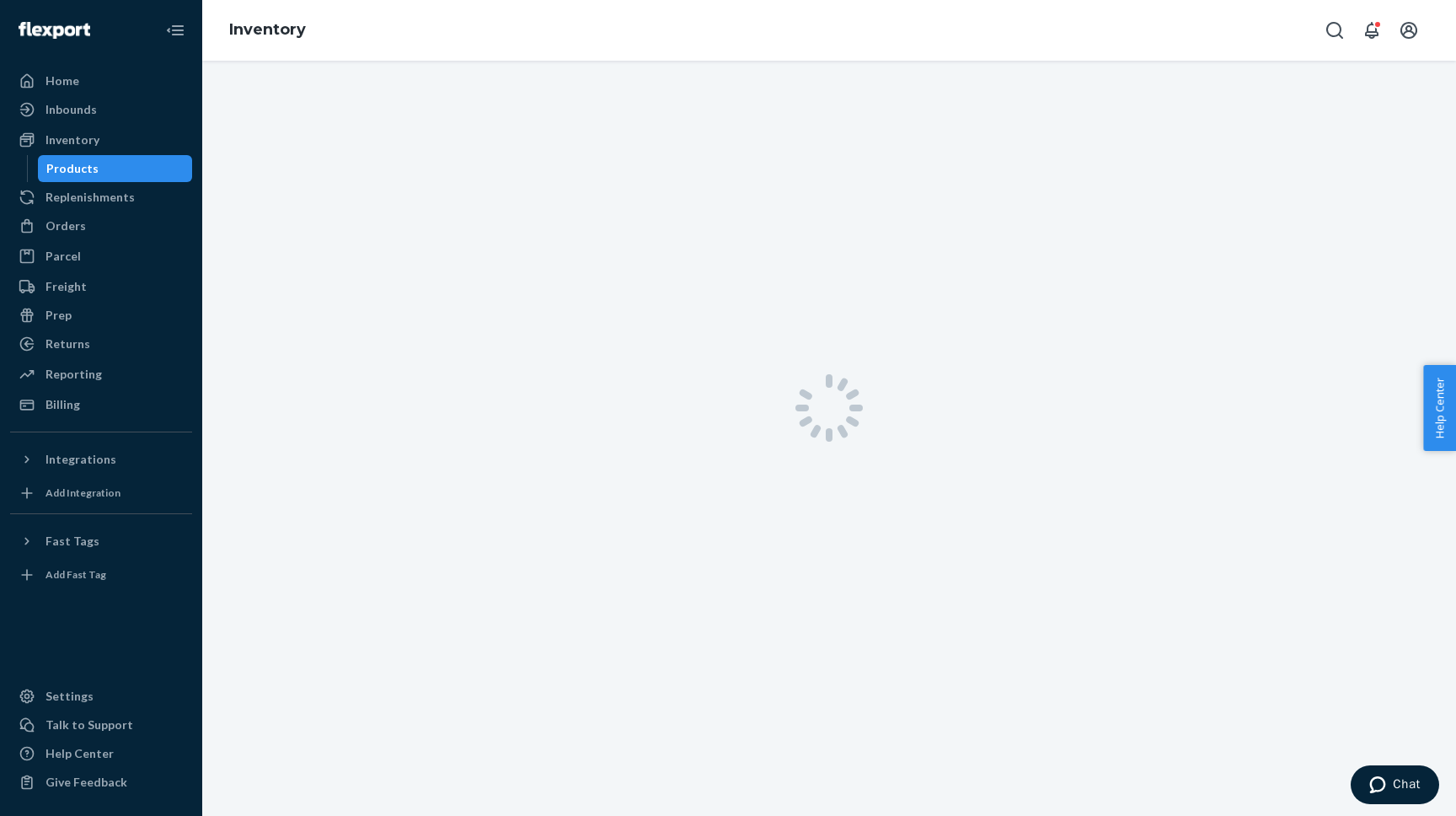 scroll, scrollTop: 0, scrollLeft: 0, axis: both 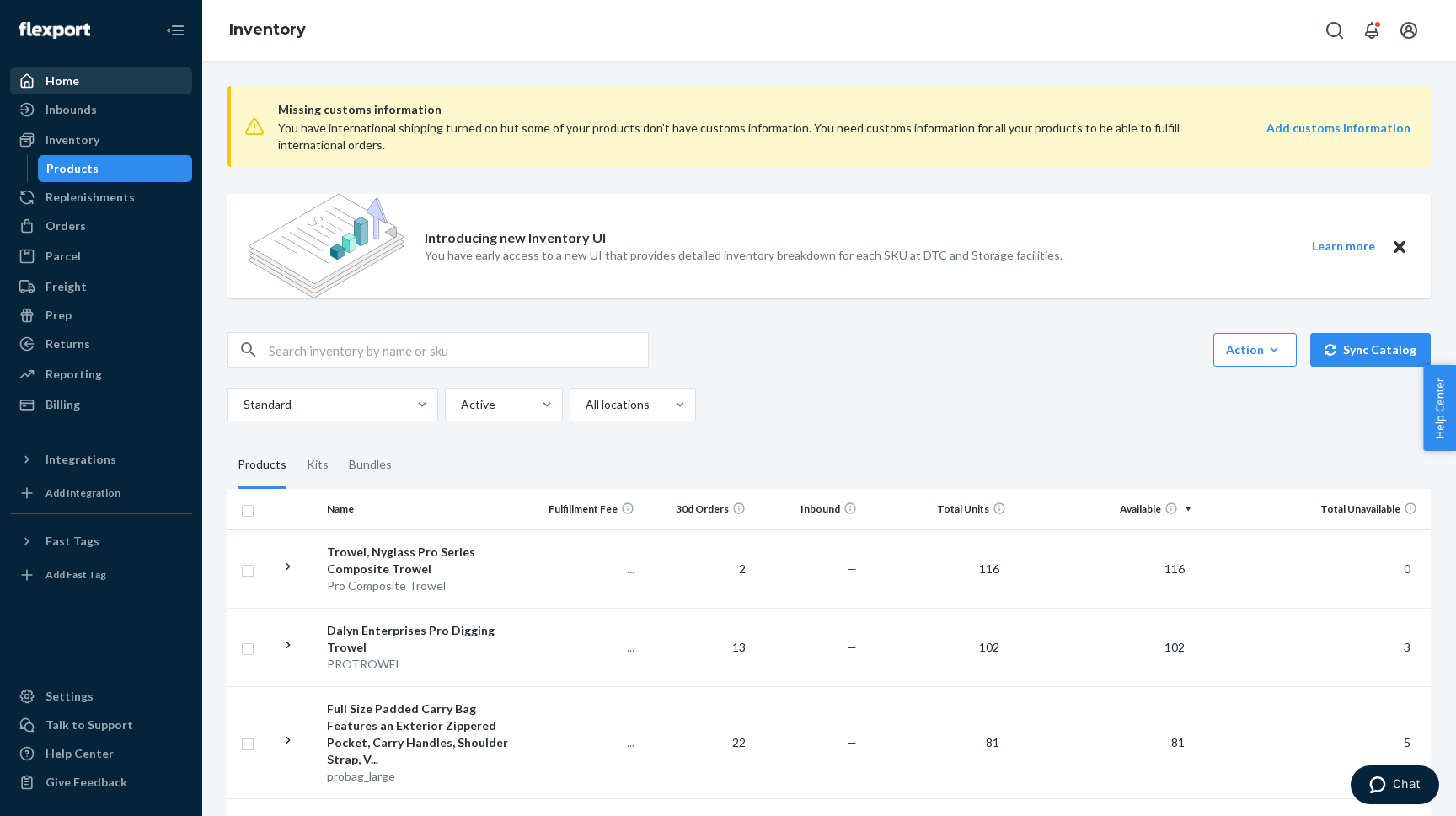click on "Home" at bounding box center (62, 81) 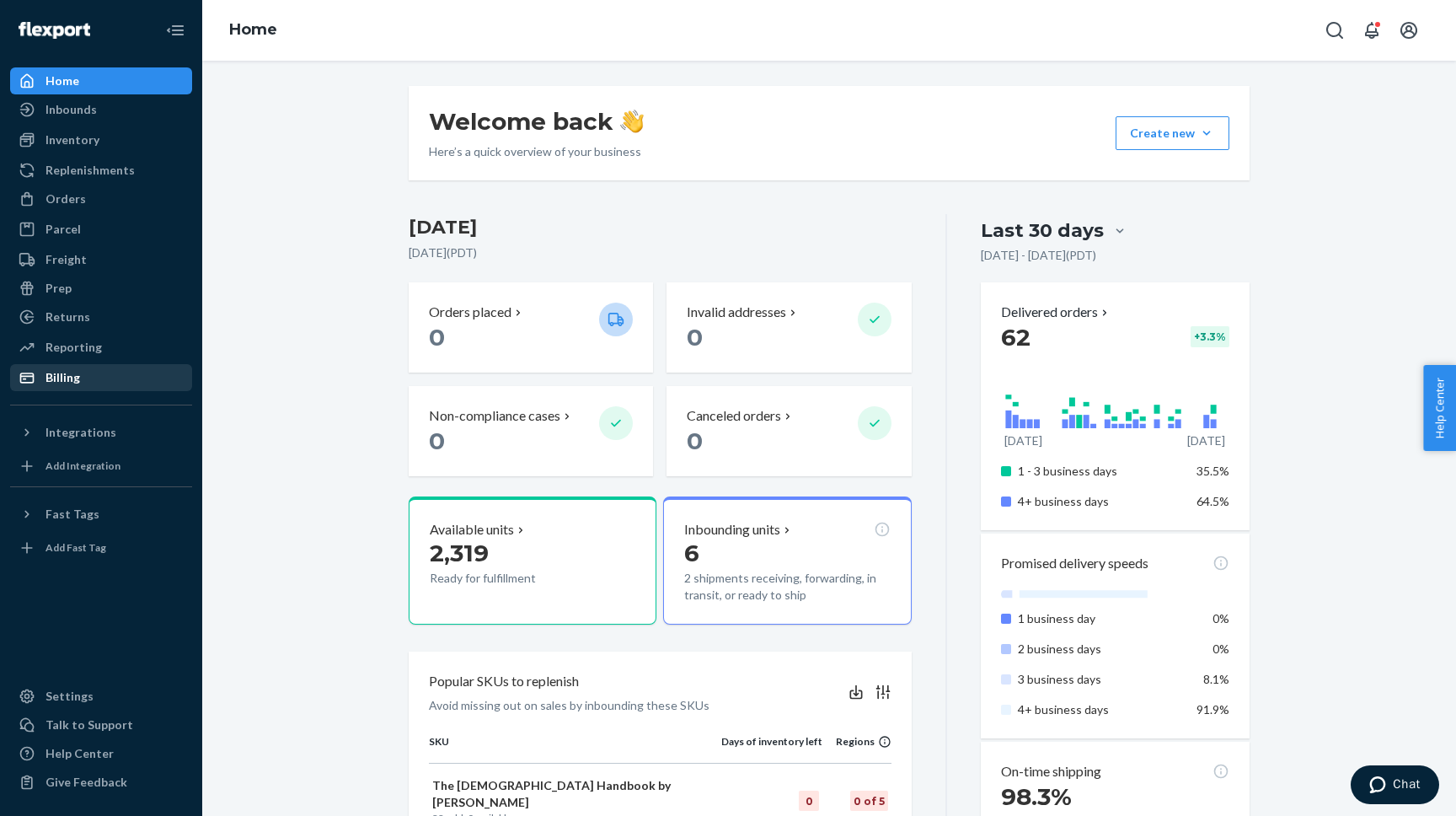 click on "Billing" at bounding box center (62, 378) 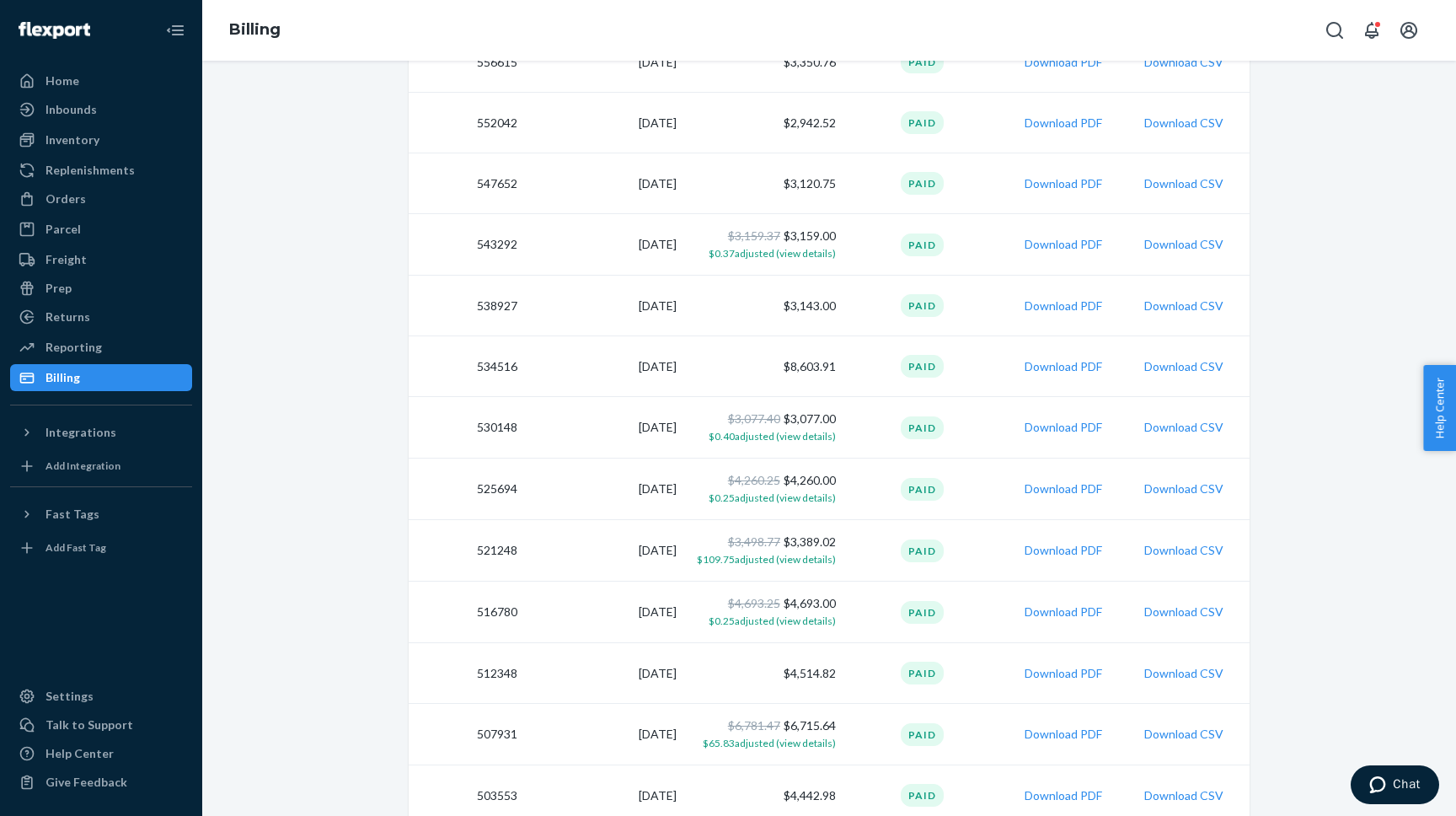 scroll, scrollTop: 497, scrollLeft: 0, axis: vertical 